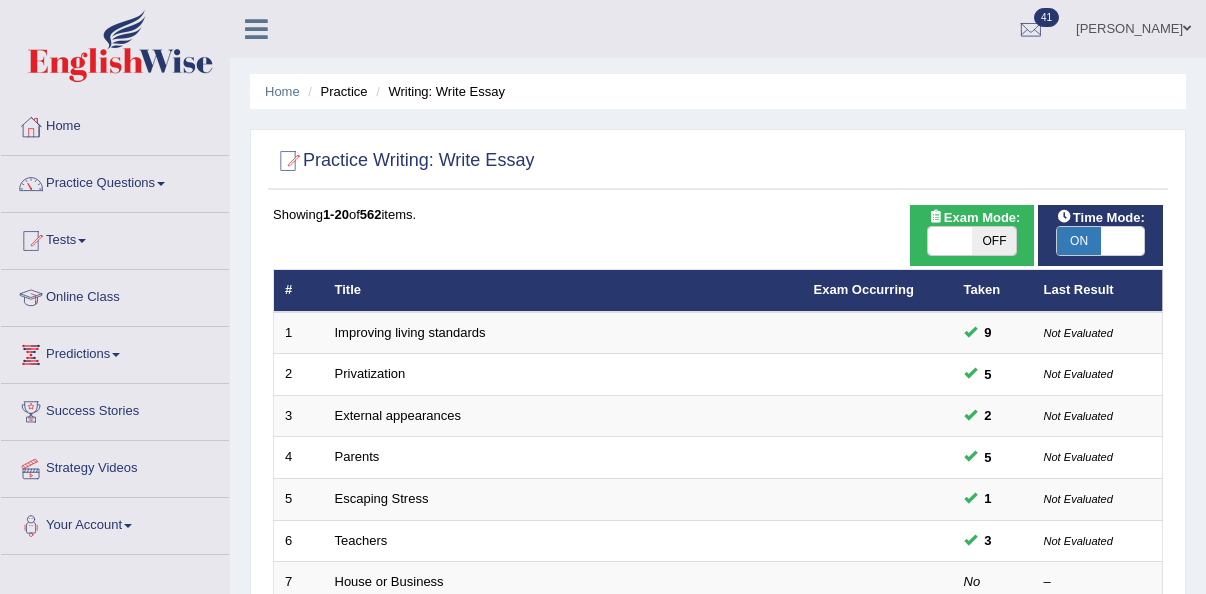 scroll, scrollTop: 0, scrollLeft: 0, axis: both 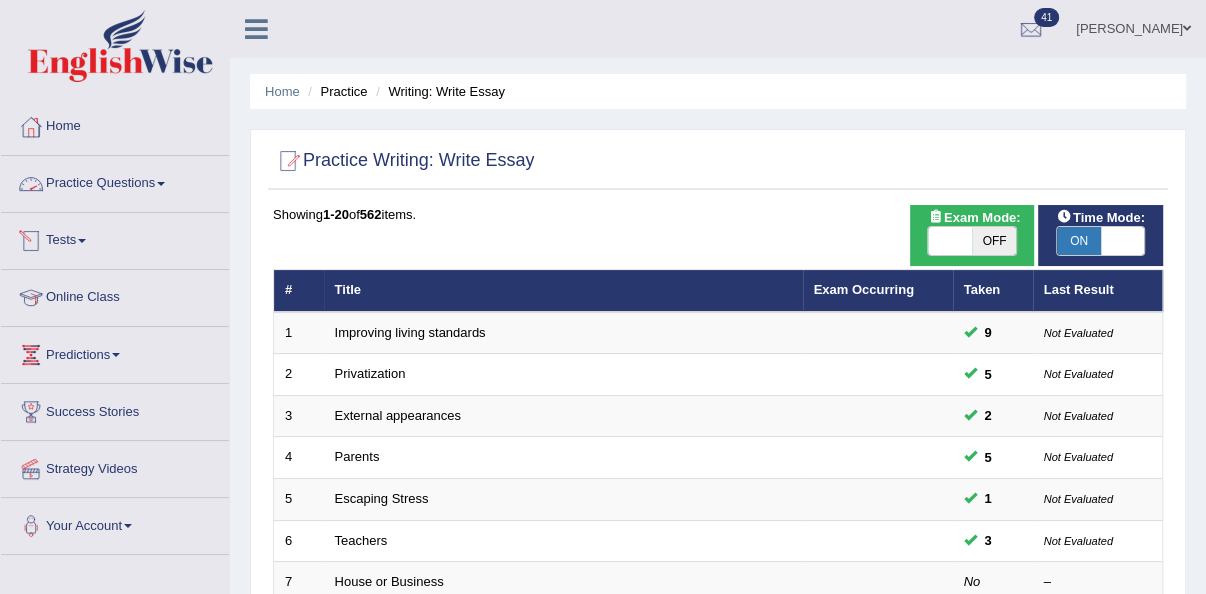 click on "Practice Questions" at bounding box center [115, 181] 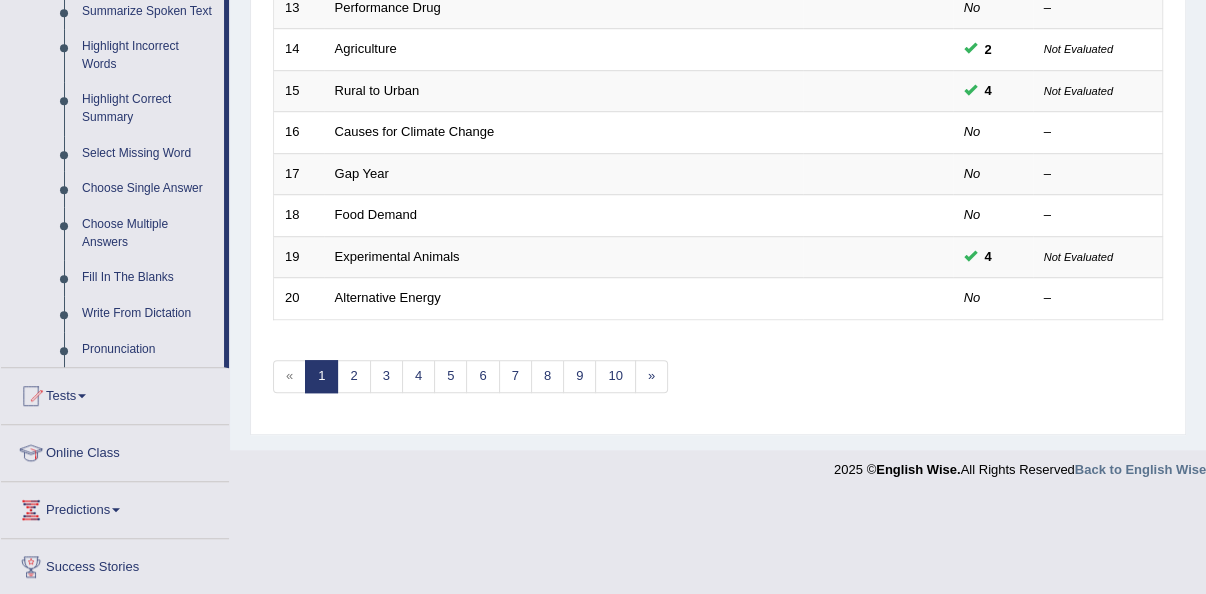 scroll, scrollTop: 825, scrollLeft: 0, axis: vertical 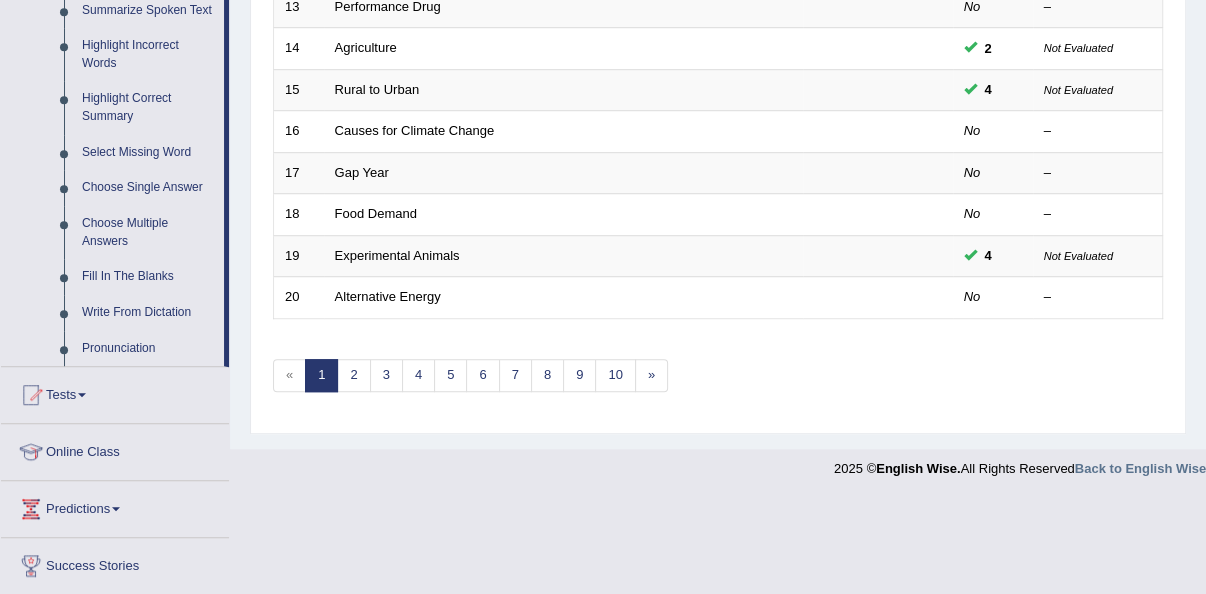 click on "Tests" at bounding box center [115, 392] 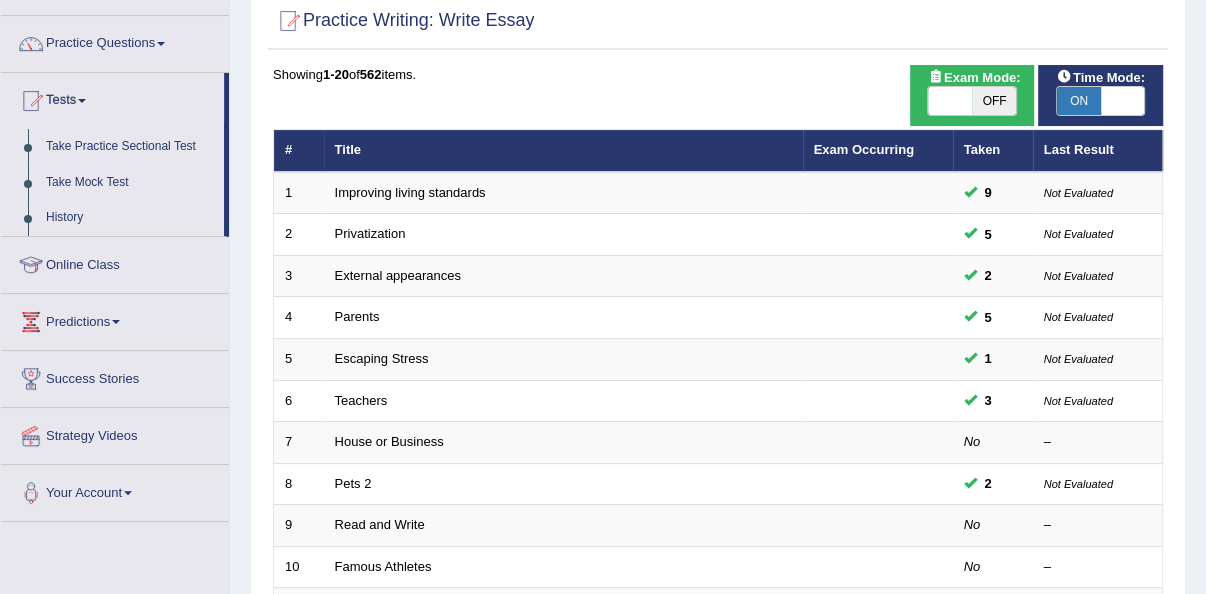 scroll, scrollTop: 133, scrollLeft: 0, axis: vertical 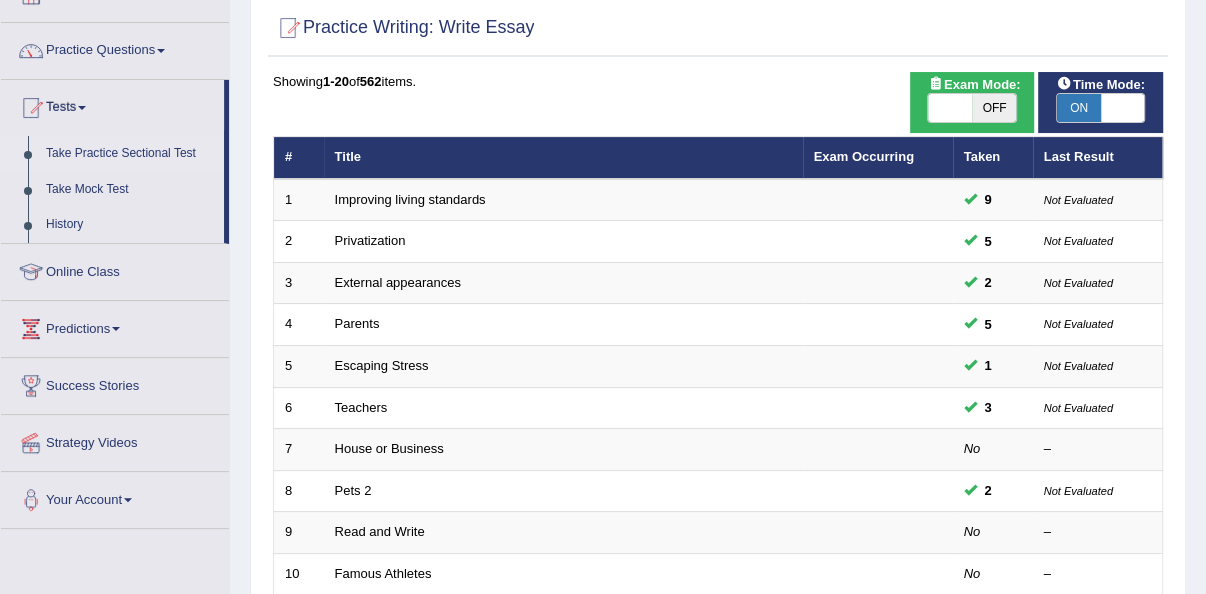 click on "Take Practice Sectional Test" at bounding box center (130, 154) 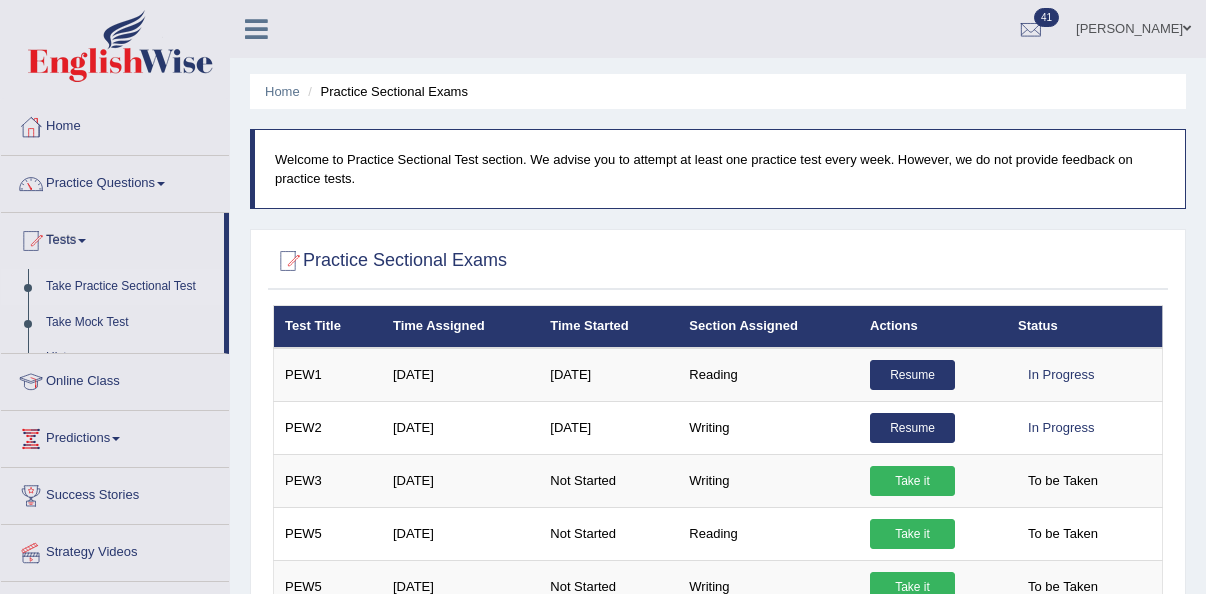 scroll, scrollTop: 168, scrollLeft: 0, axis: vertical 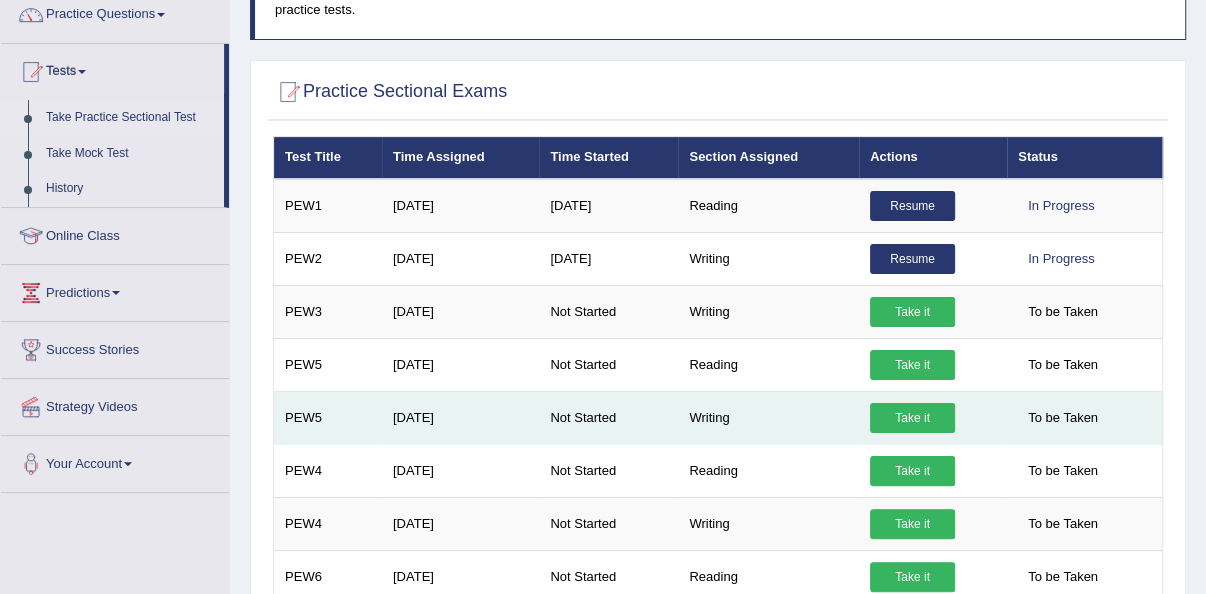 click on "Writing" at bounding box center (768, 417) 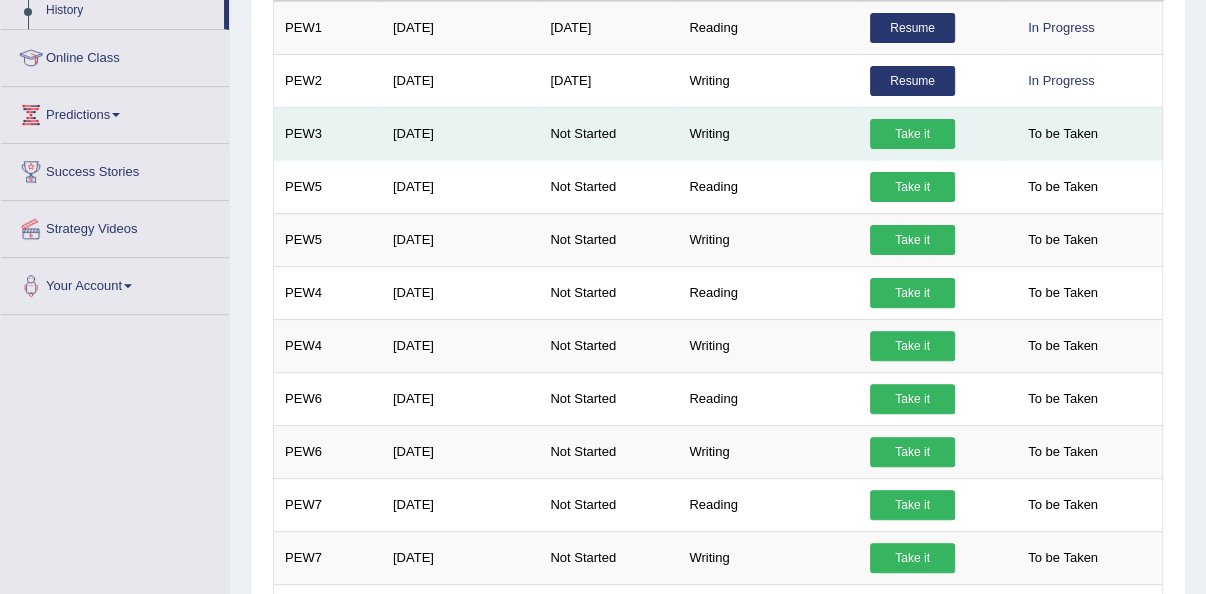 scroll, scrollTop: 366, scrollLeft: 0, axis: vertical 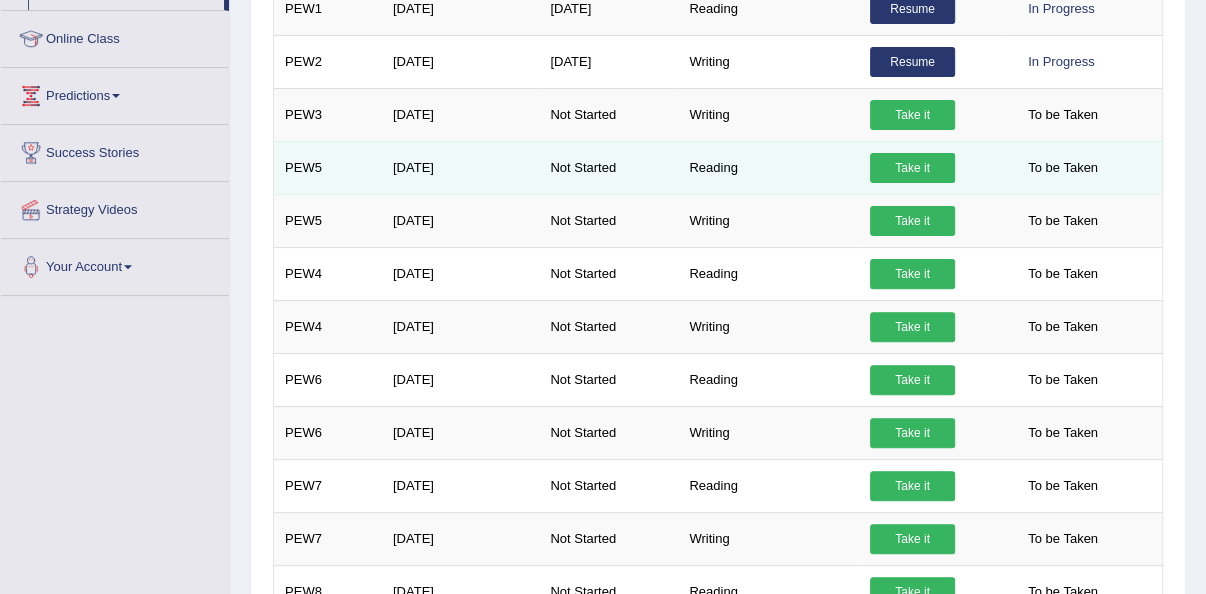 click on "Take it" at bounding box center [912, 168] 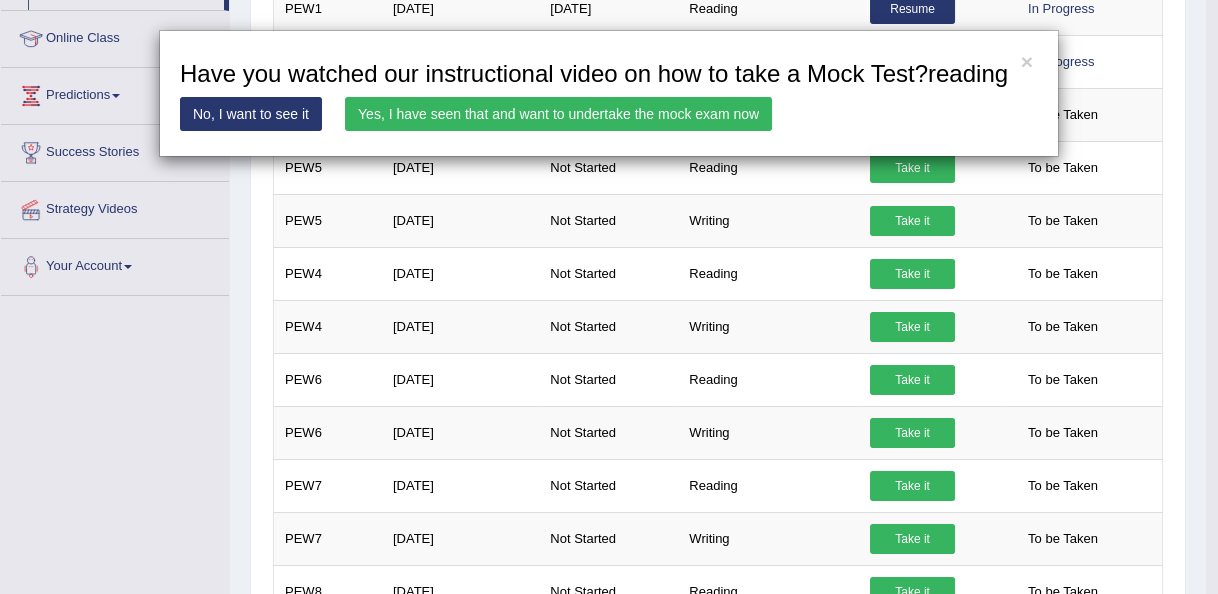 click on "Have you watched our instructional video on how to take a Mock Test?reading" at bounding box center [609, 74] 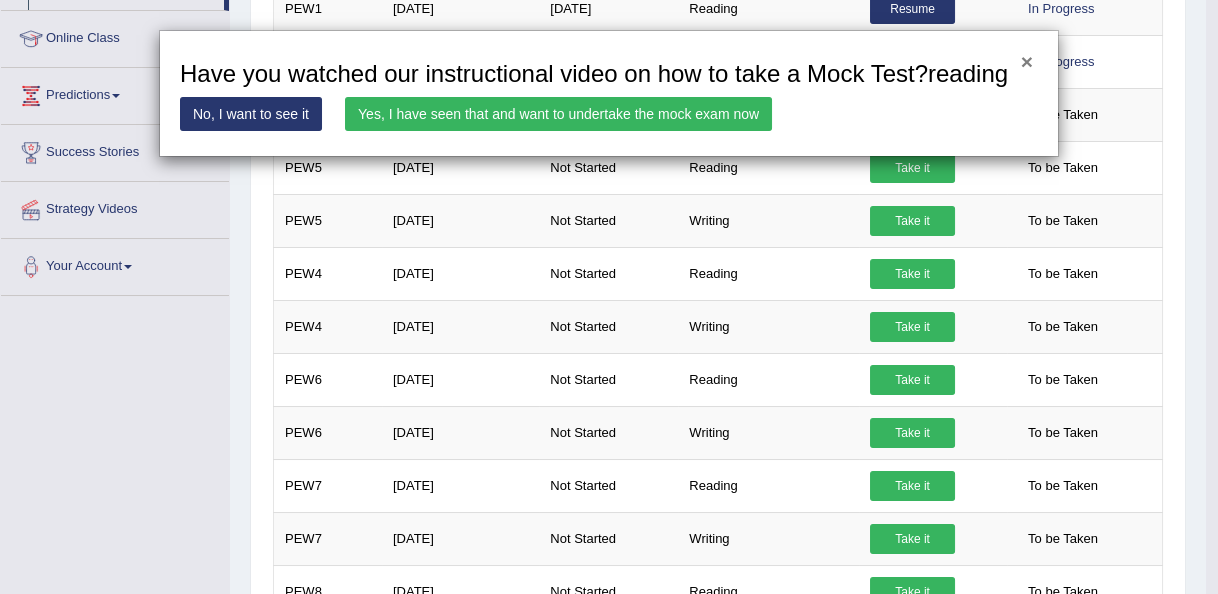 click on "×" at bounding box center (1027, 61) 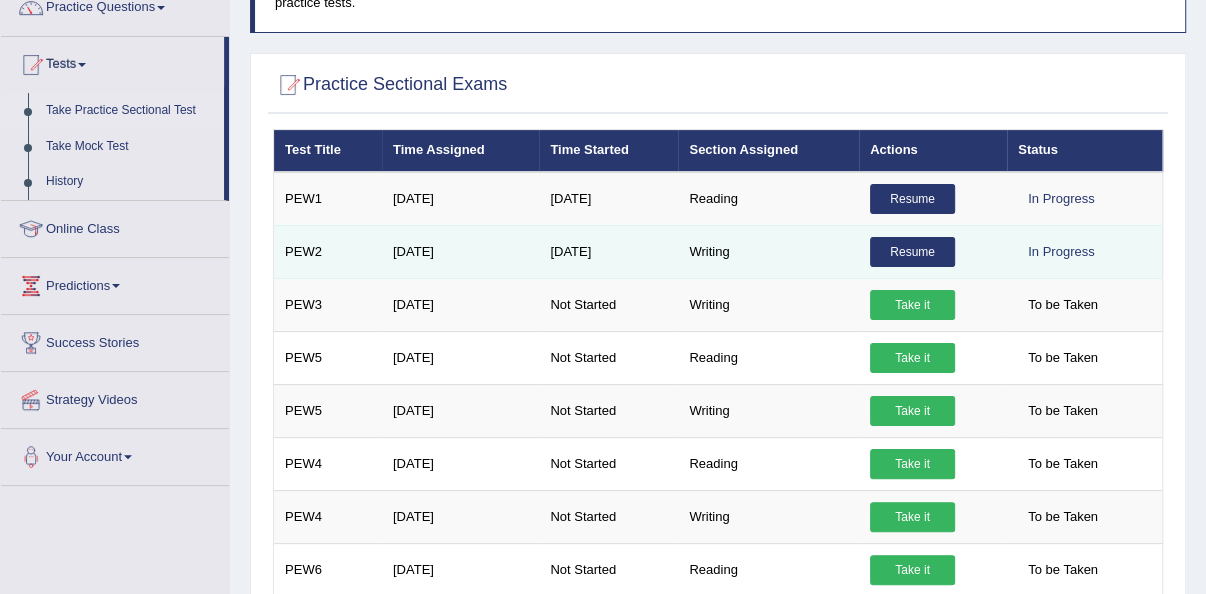 scroll, scrollTop: 0, scrollLeft: 0, axis: both 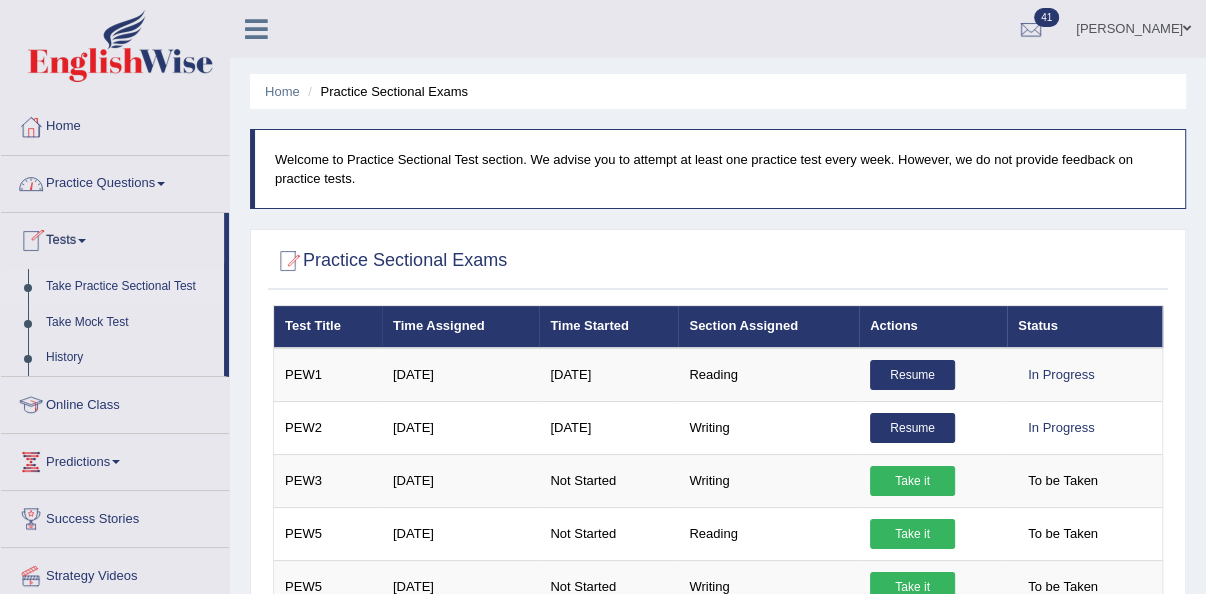 click on "Practice Questions" at bounding box center [115, 181] 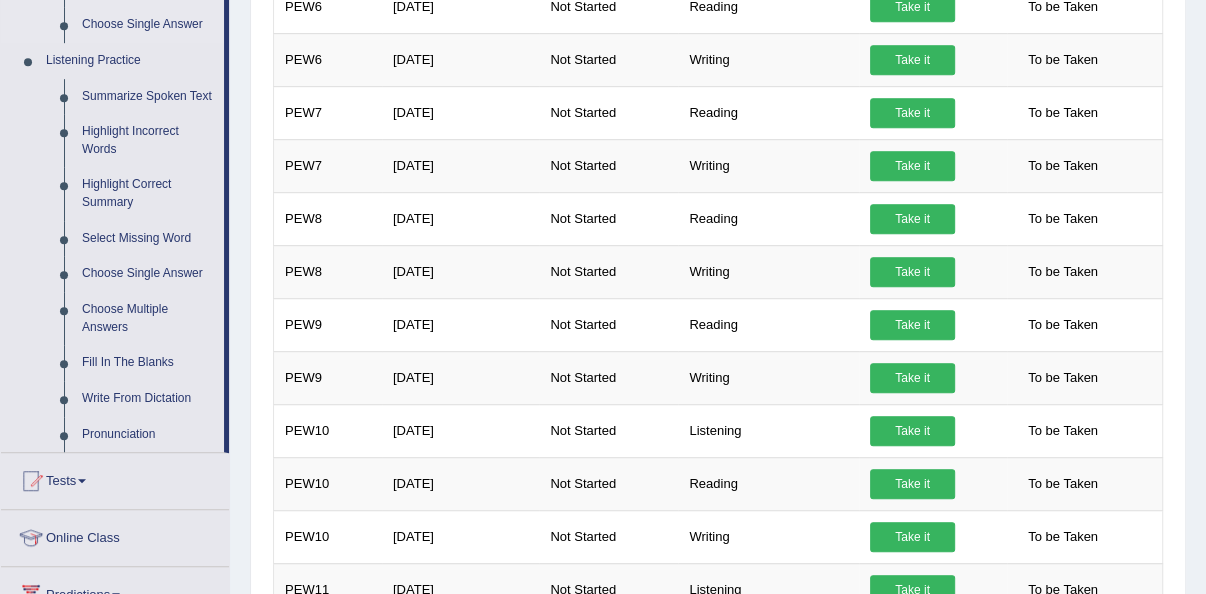 scroll, scrollTop: 769, scrollLeft: 0, axis: vertical 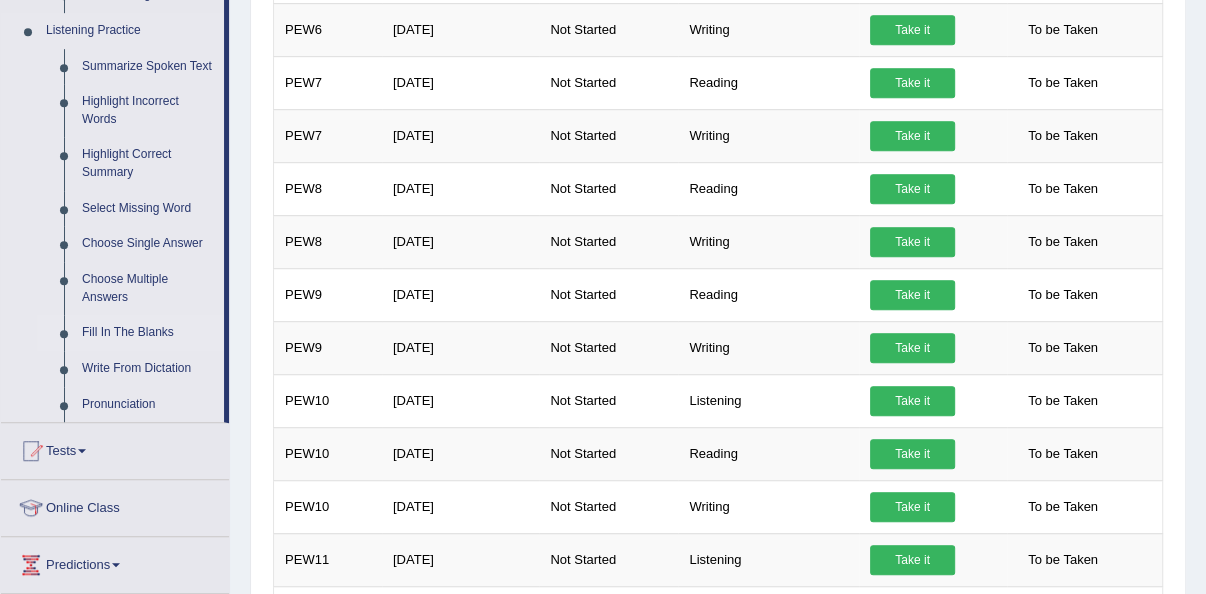 click on "Fill In The Blanks" at bounding box center [148, 333] 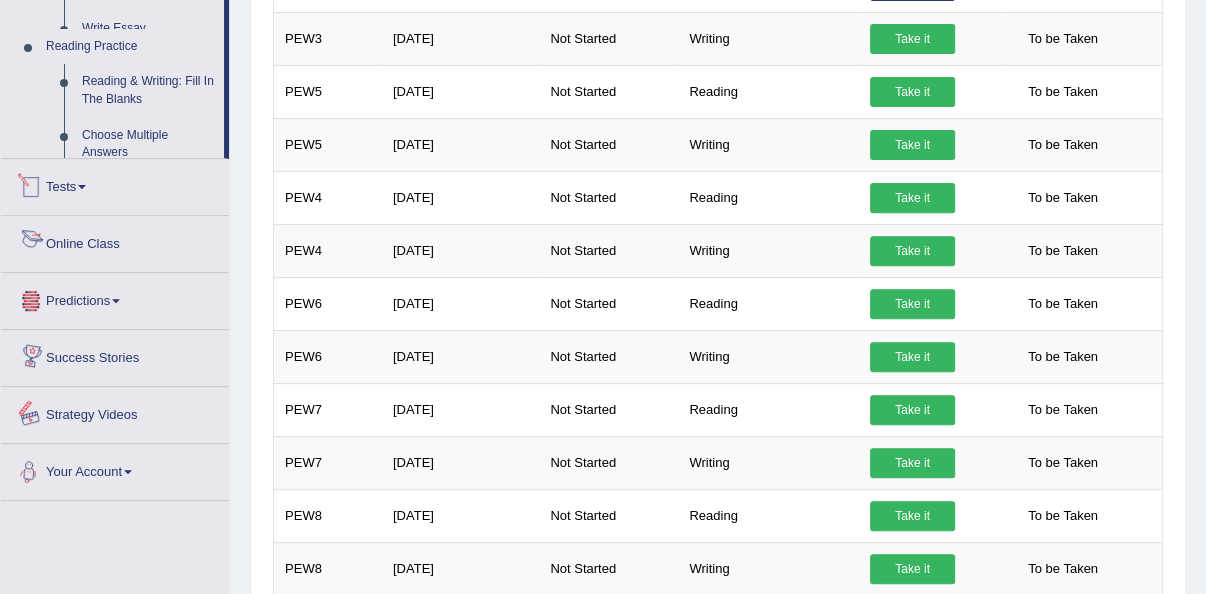 scroll, scrollTop: 960, scrollLeft: 0, axis: vertical 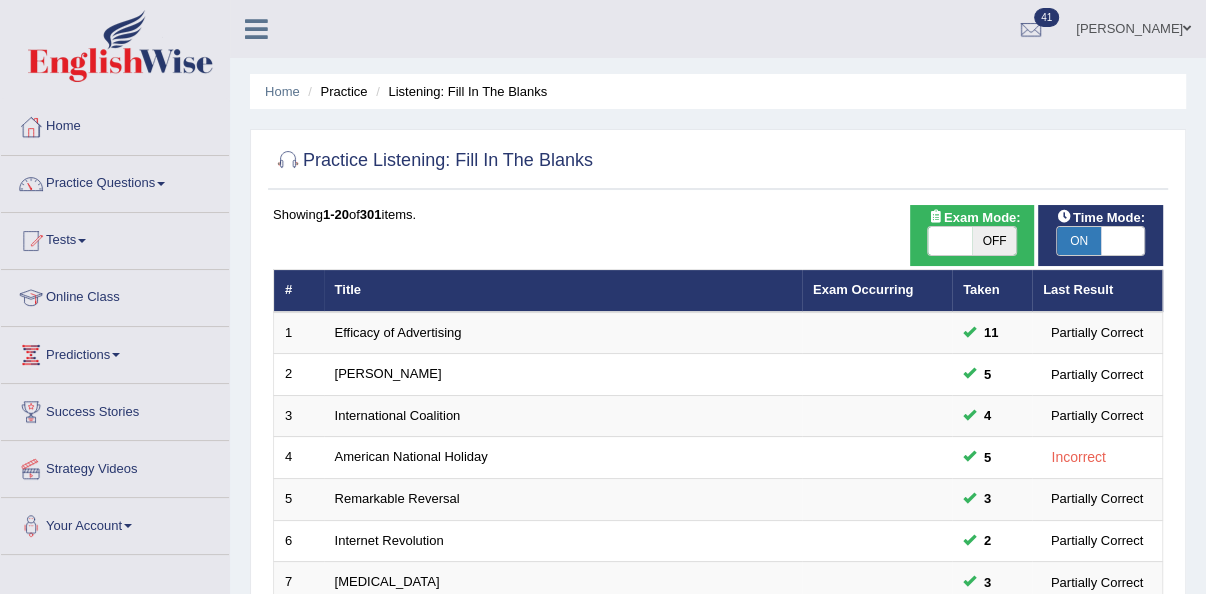 click on "OFF" at bounding box center (994, 241) 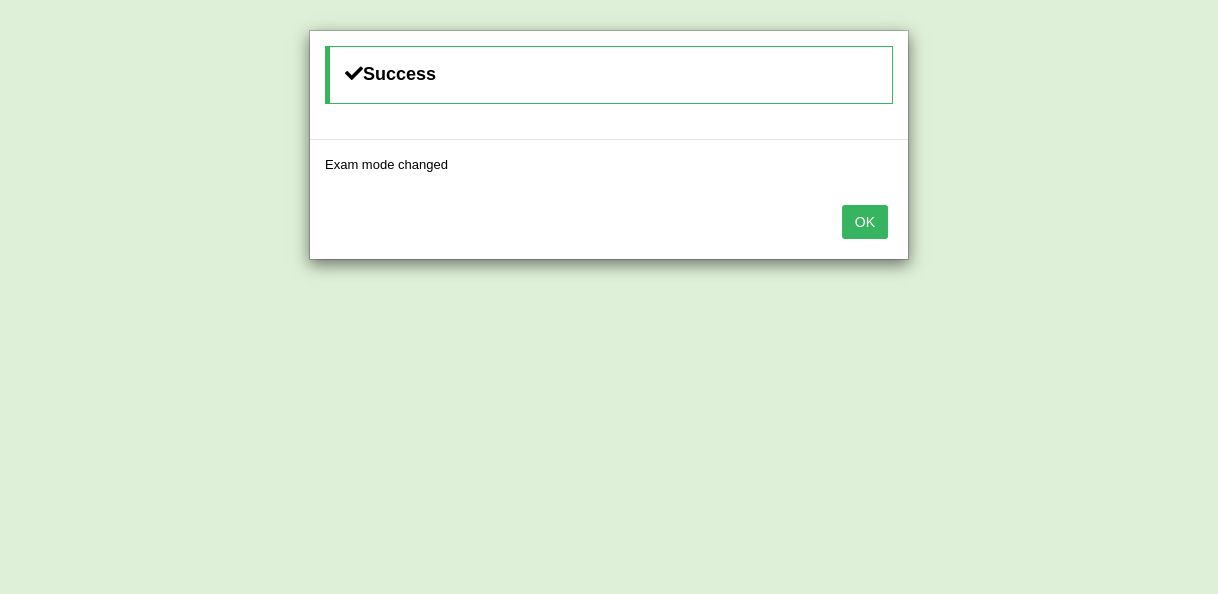 click on "OK" at bounding box center [865, 222] 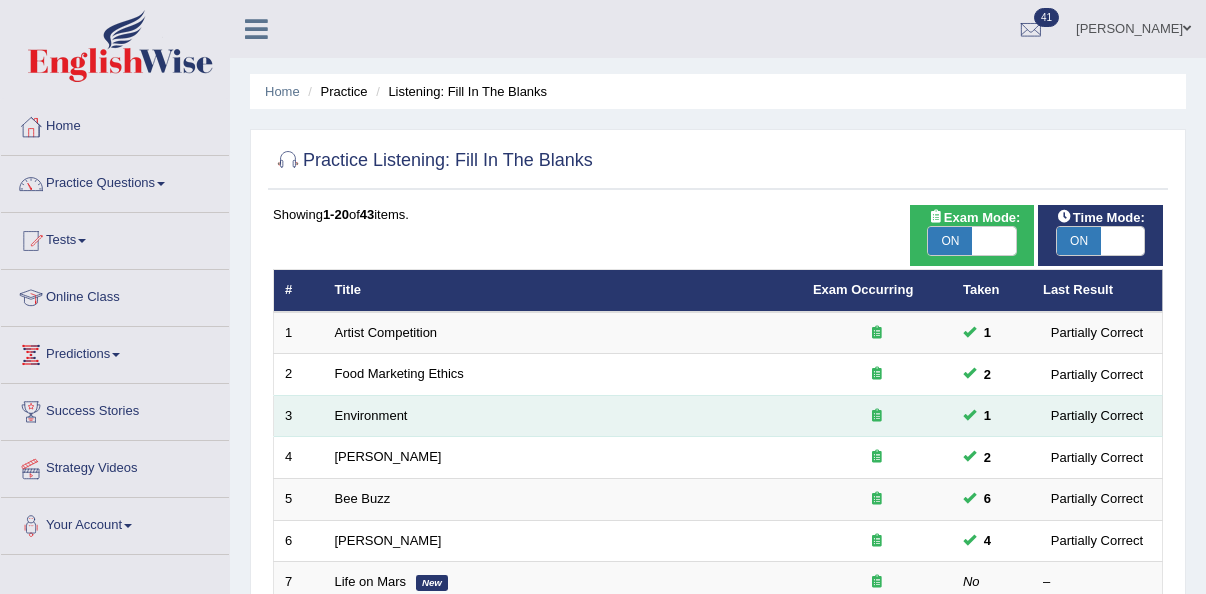 scroll, scrollTop: 0, scrollLeft: 0, axis: both 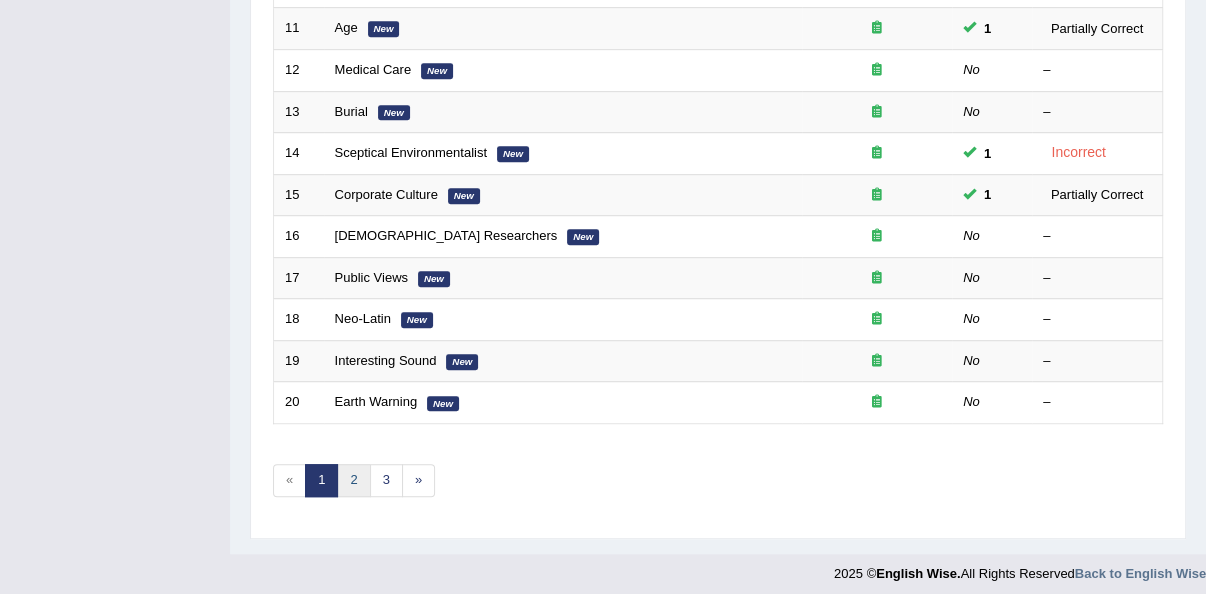click on "2" at bounding box center (353, 480) 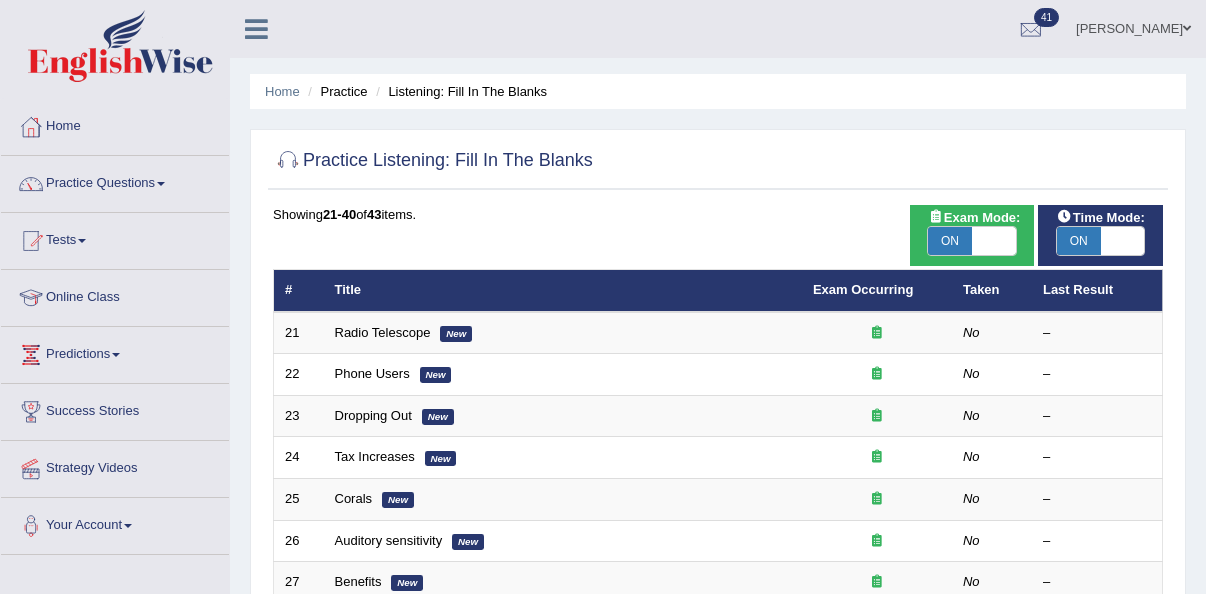 scroll, scrollTop: 720, scrollLeft: 0, axis: vertical 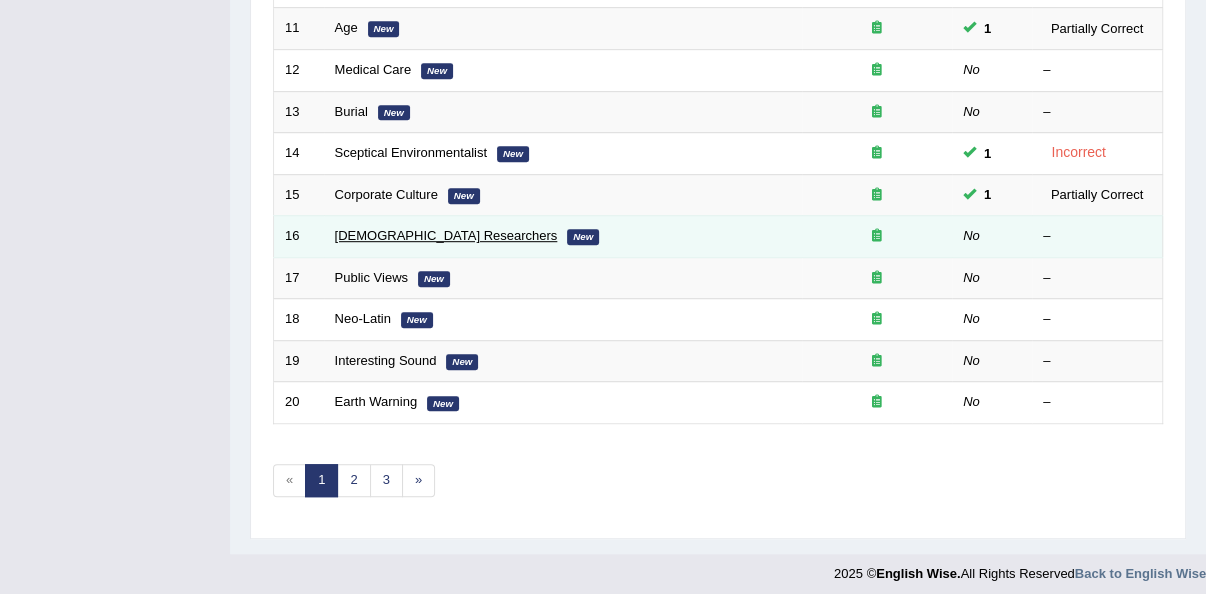 click on "[DEMOGRAPHIC_DATA] Researchers" at bounding box center (446, 235) 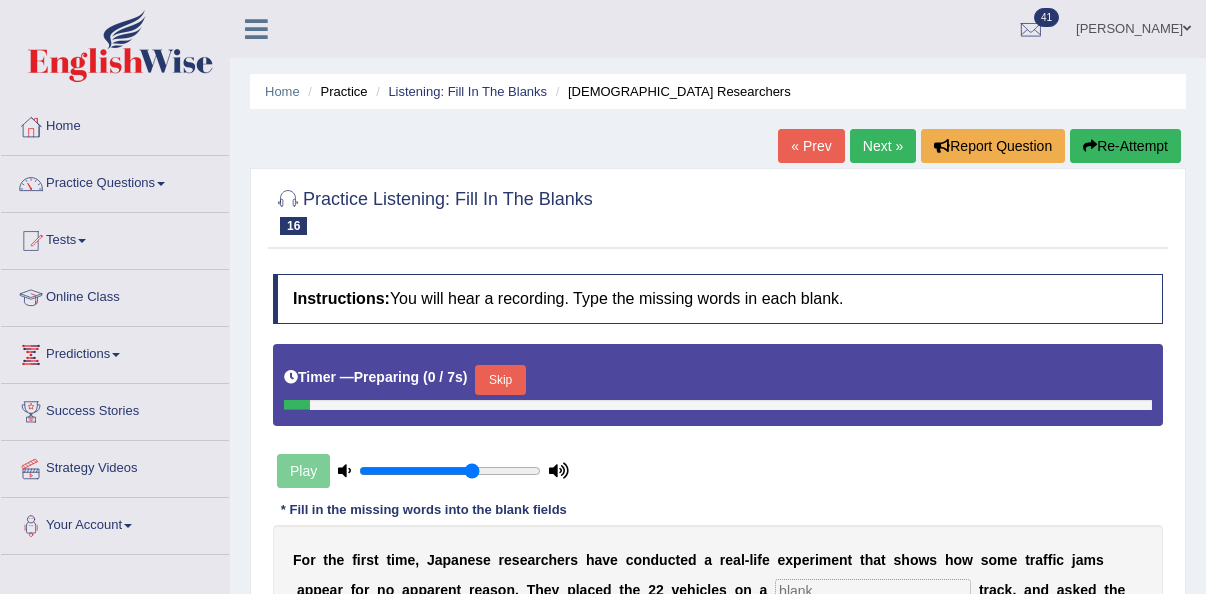 scroll, scrollTop: 0, scrollLeft: 0, axis: both 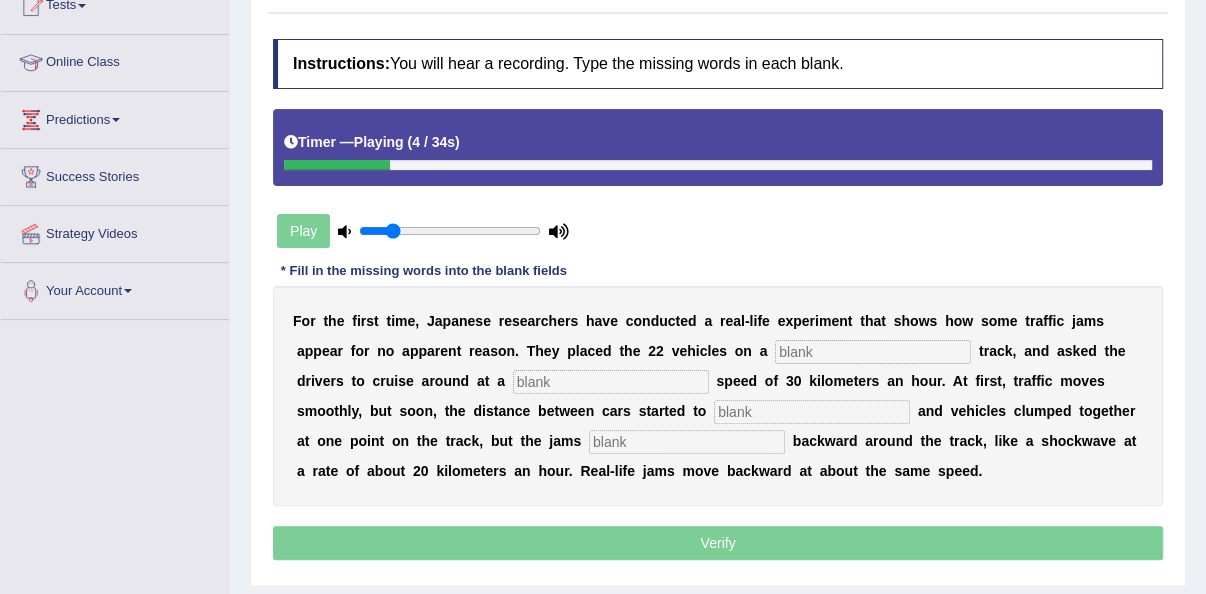 click at bounding box center [450, 231] 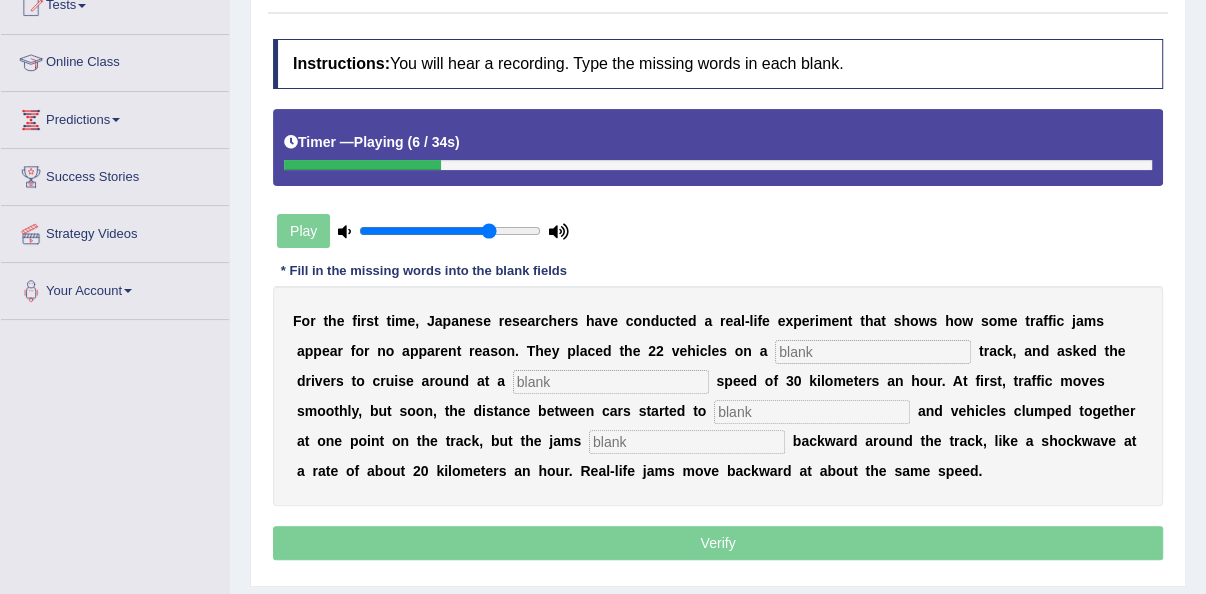 click at bounding box center [450, 231] 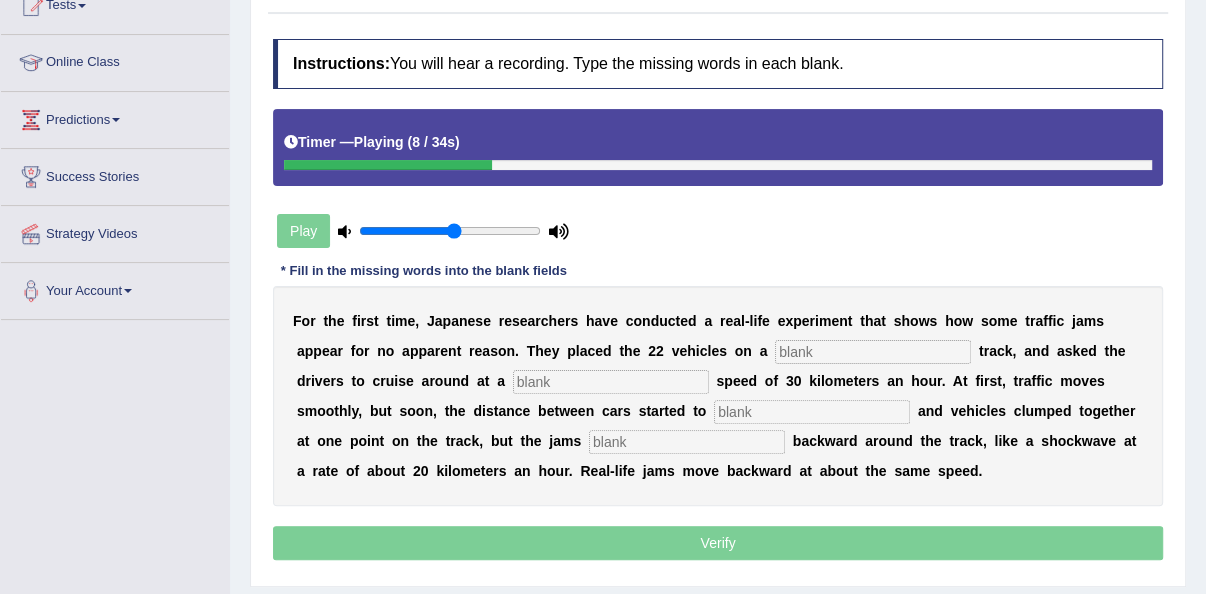 type on "0.55" 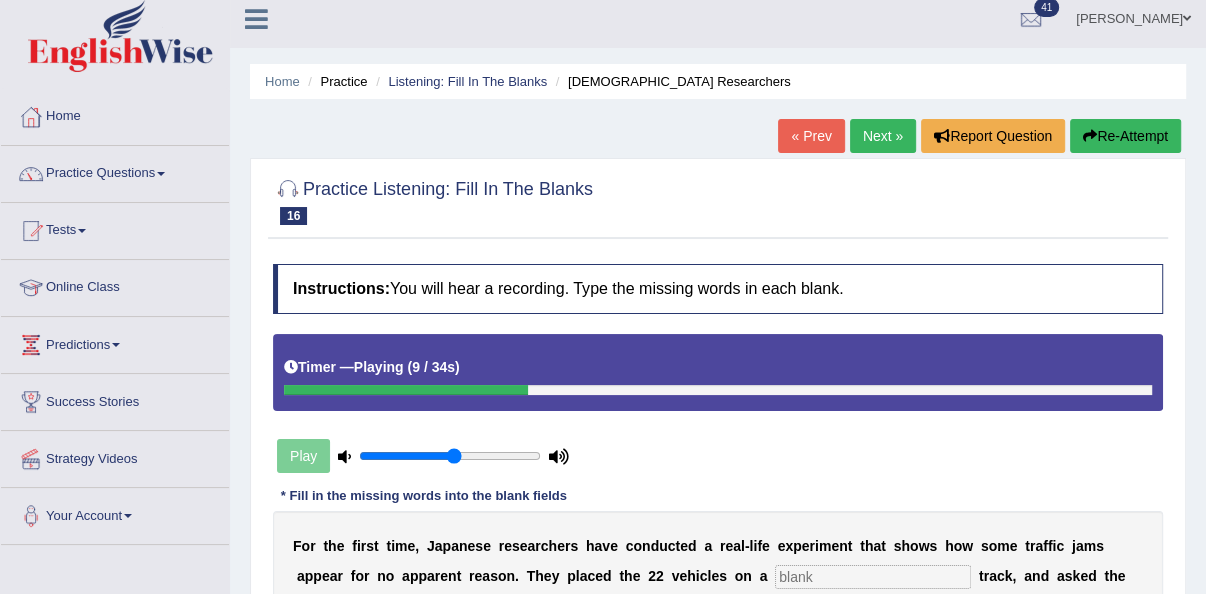 scroll, scrollTop: 0, scrollLeft: 0, axis: both 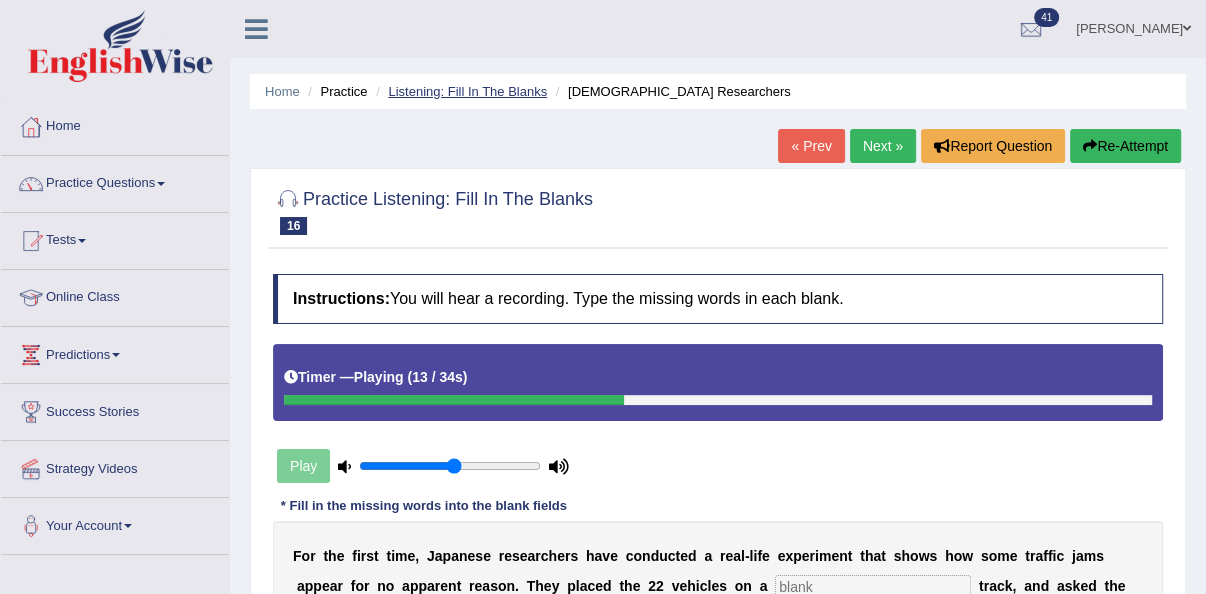 click on "Listening: Fill In The Blanks" at bounding box center [467, 91] 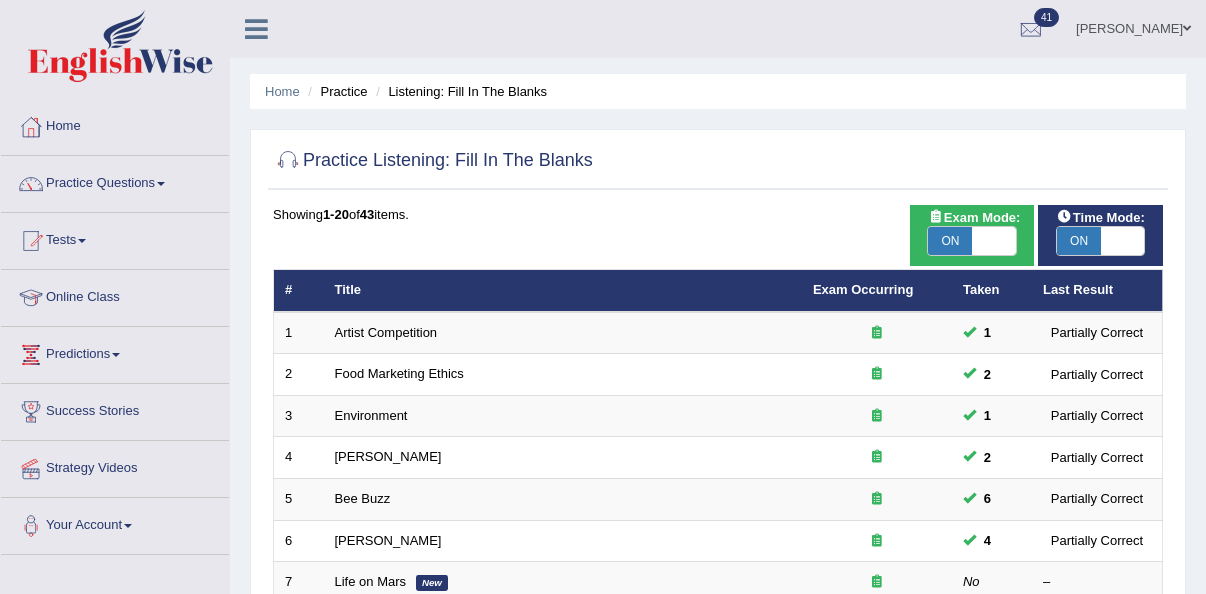 scroll, scrollTop: 0, scrollLeft: 0, axis: both 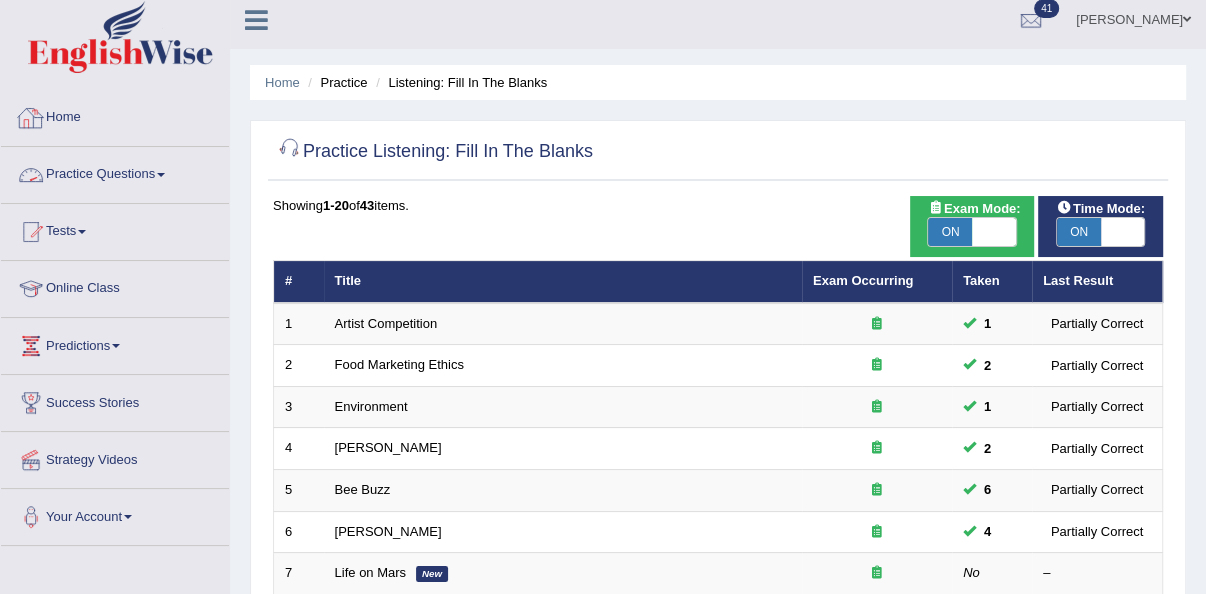 click on "Practice Questions" at bounding box center (115, 172) 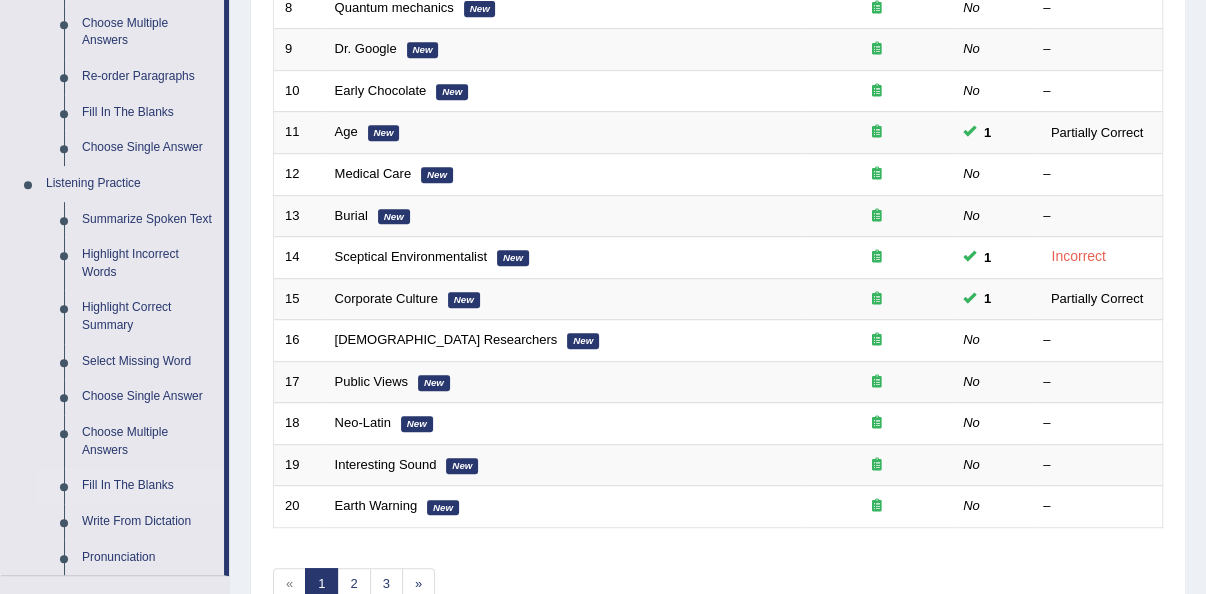 scroll, scrollTop: 619, scrollLeft: 0, axis: vertical 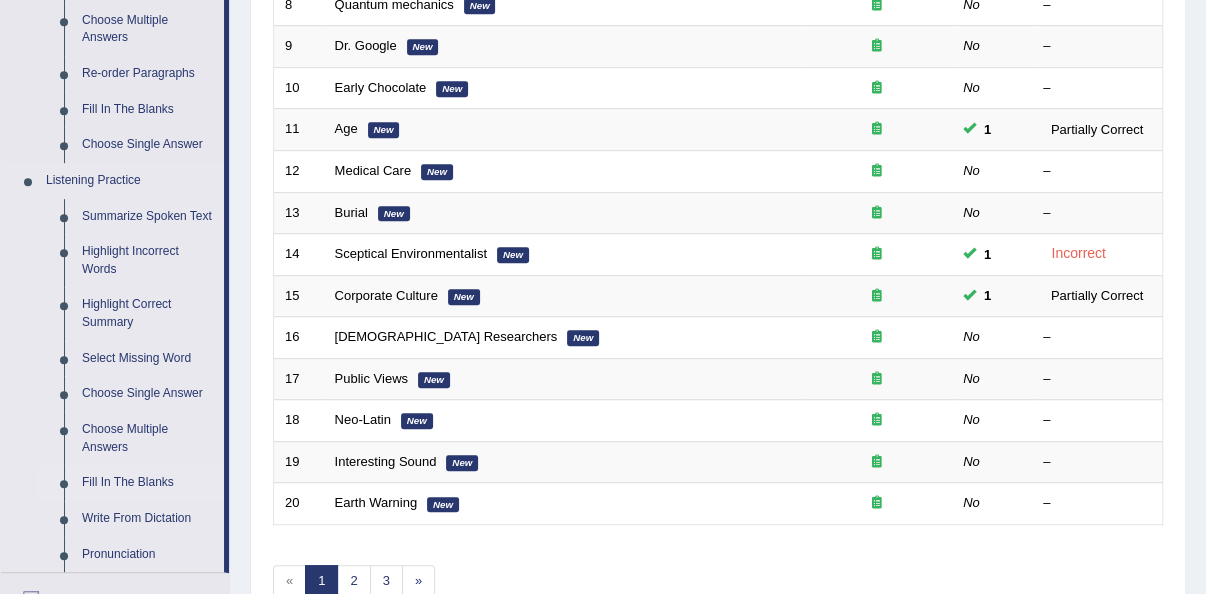 click on "Fill In The Blanks" at bounding box center [148, 483] 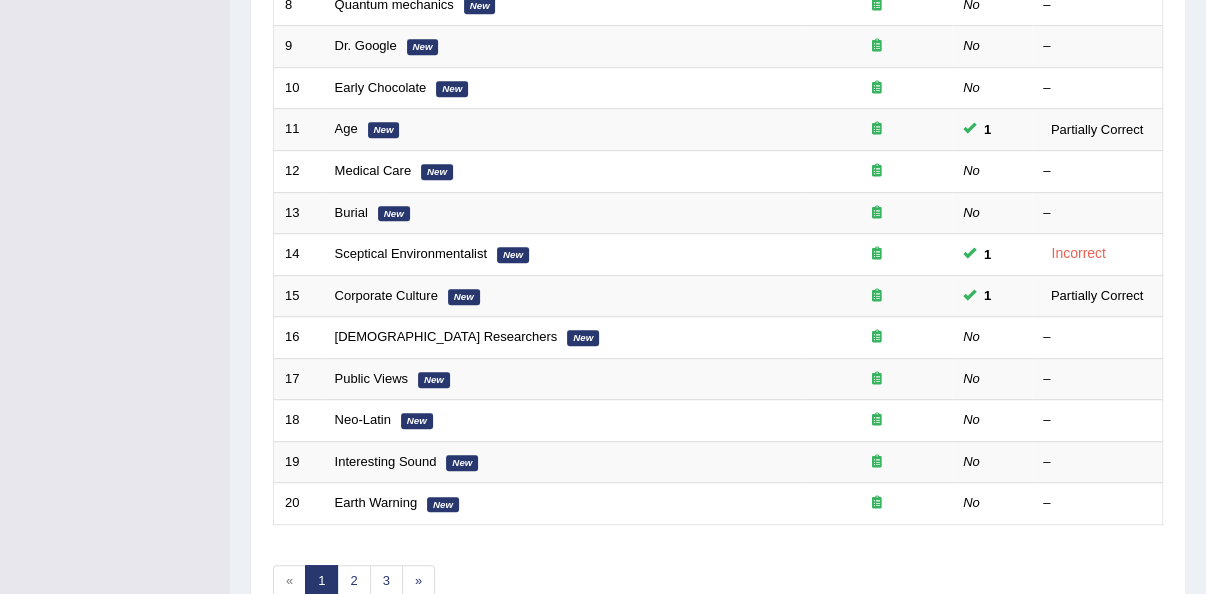 scroll, scrollTop: 314, scrollLeft: 0, axis: vertical 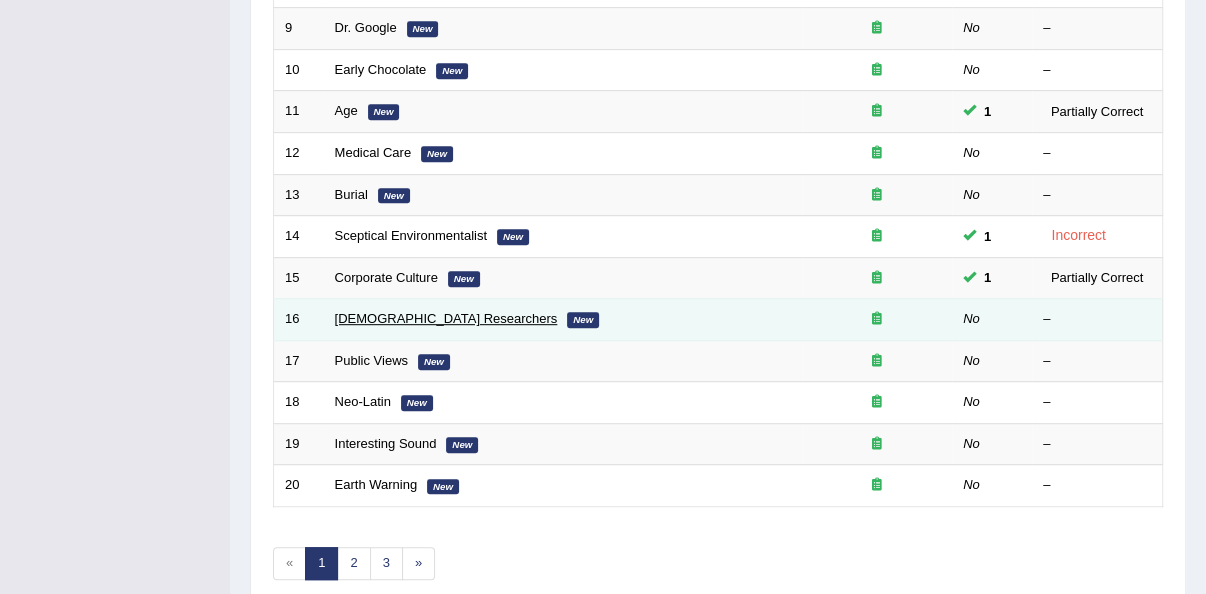 click on "[DEMOGRAPHIC_DATA] Researchers" at bounding box center (446, 318) 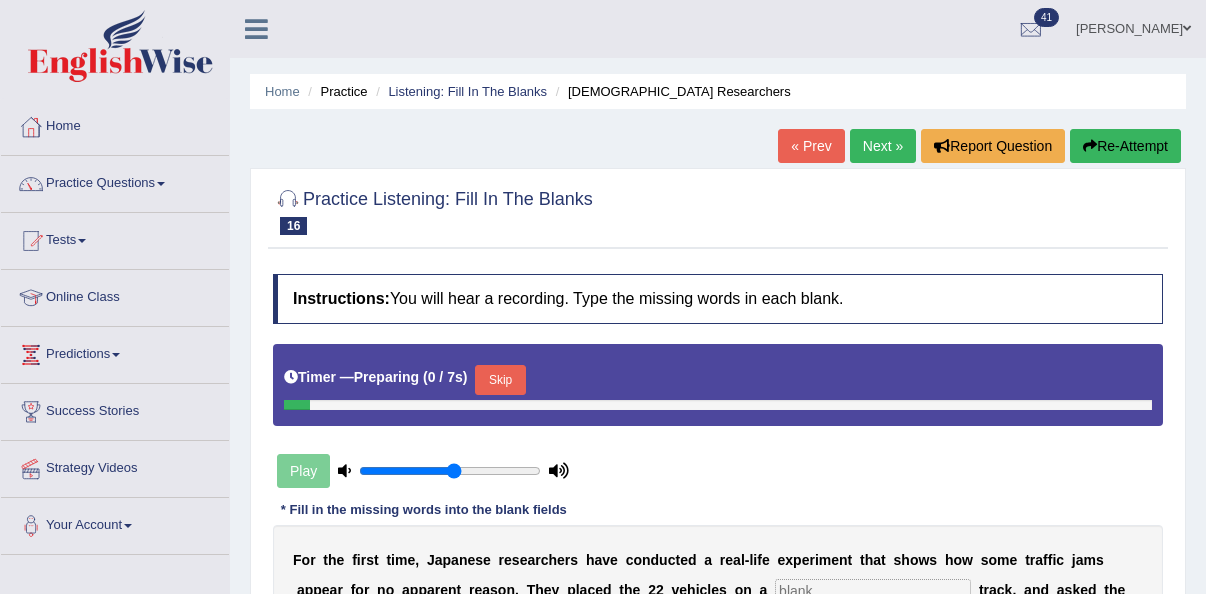 scroll, scrollTop: 179, scrollLeft: 0, axis: vertical 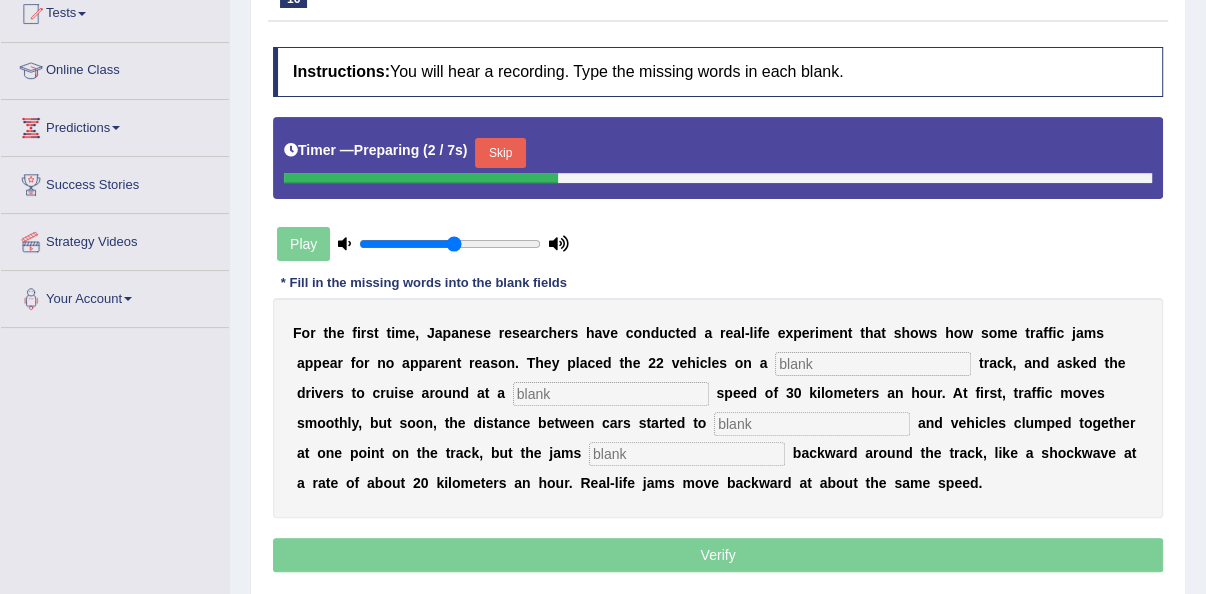 click on "Skip" at bounding box center [500, 153] 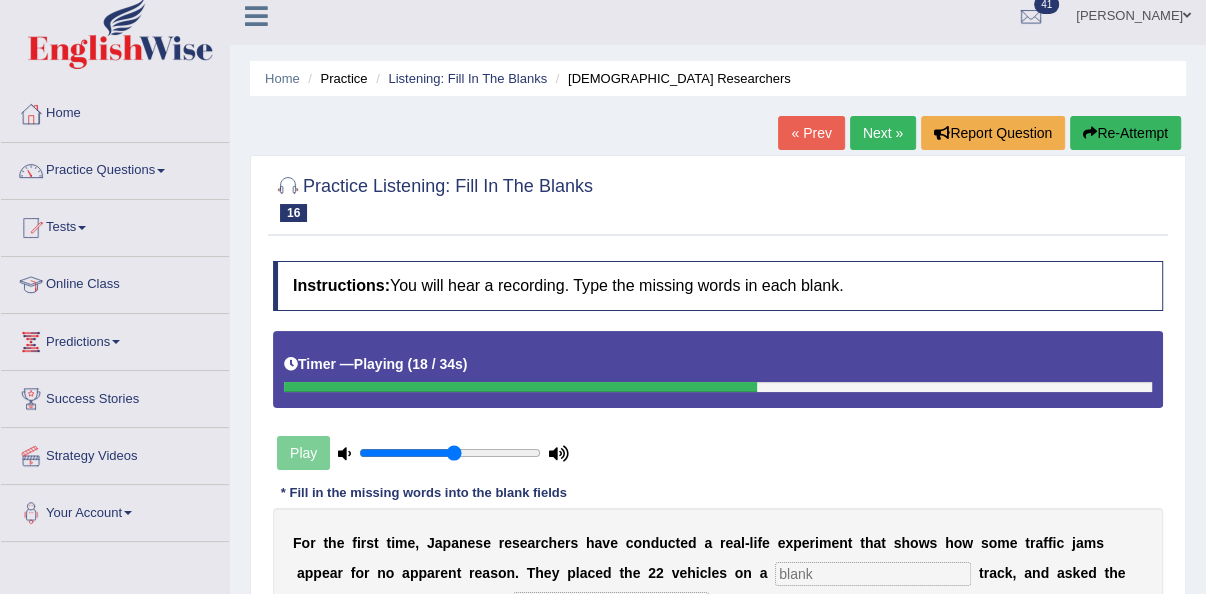 scroll, scrollTop: 0, scrollLeft: 0, axis: both 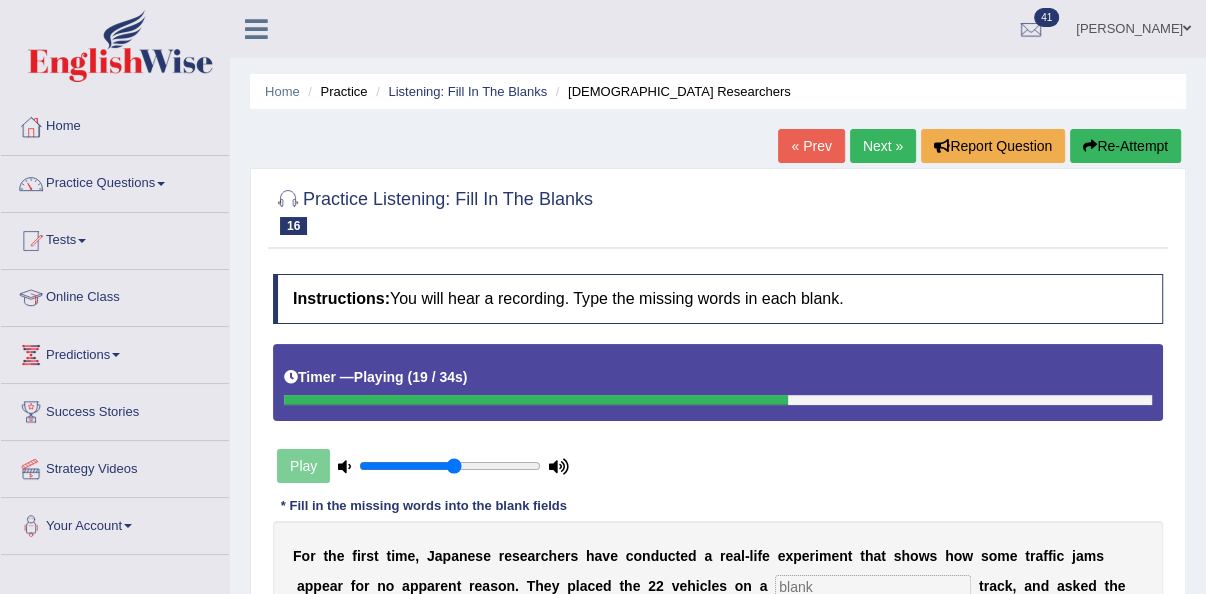 click on "Re-Attempt" at bounding box center [1125, 146] 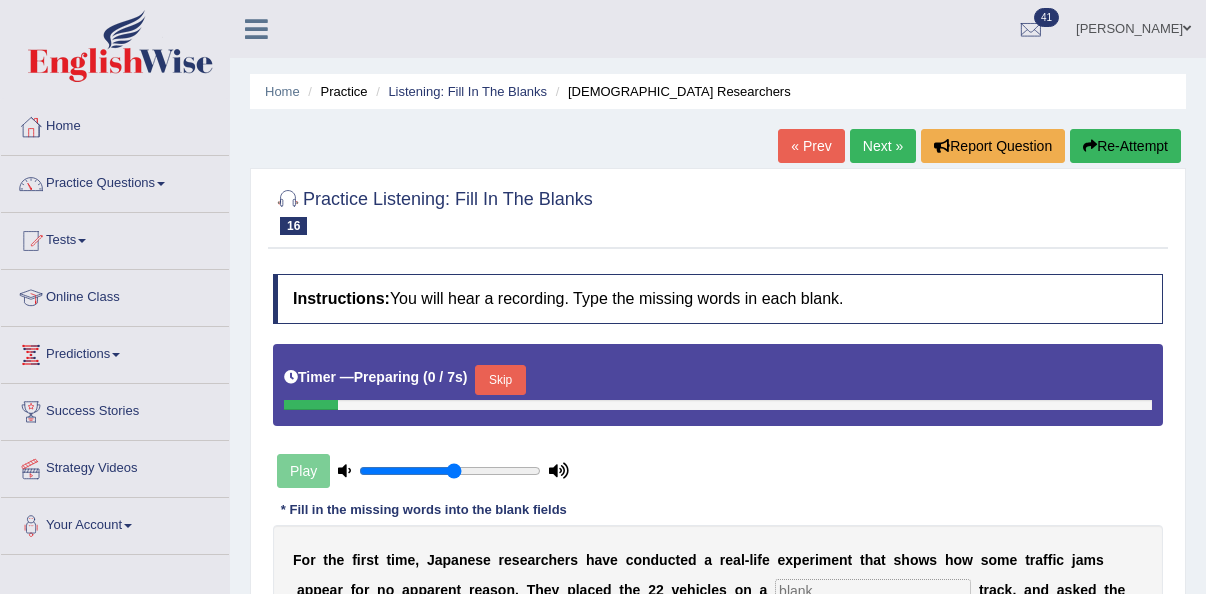 scroll, scrollTop: 0, scrollLeft: 0, axis: both 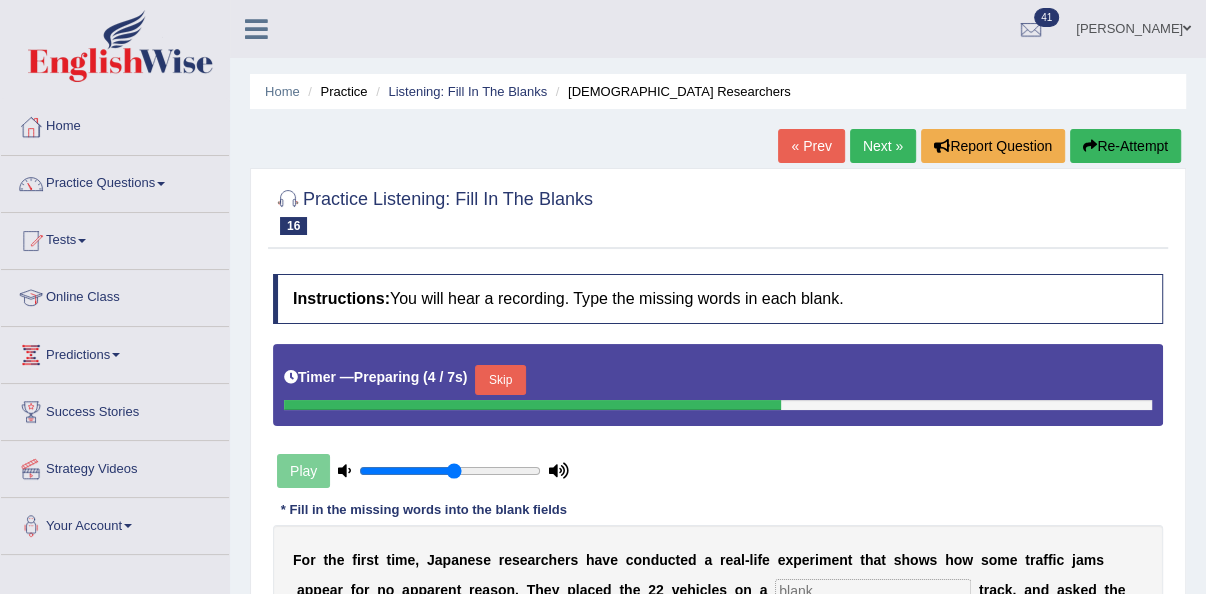 click on "Skip" at bounding box center [500, 380] 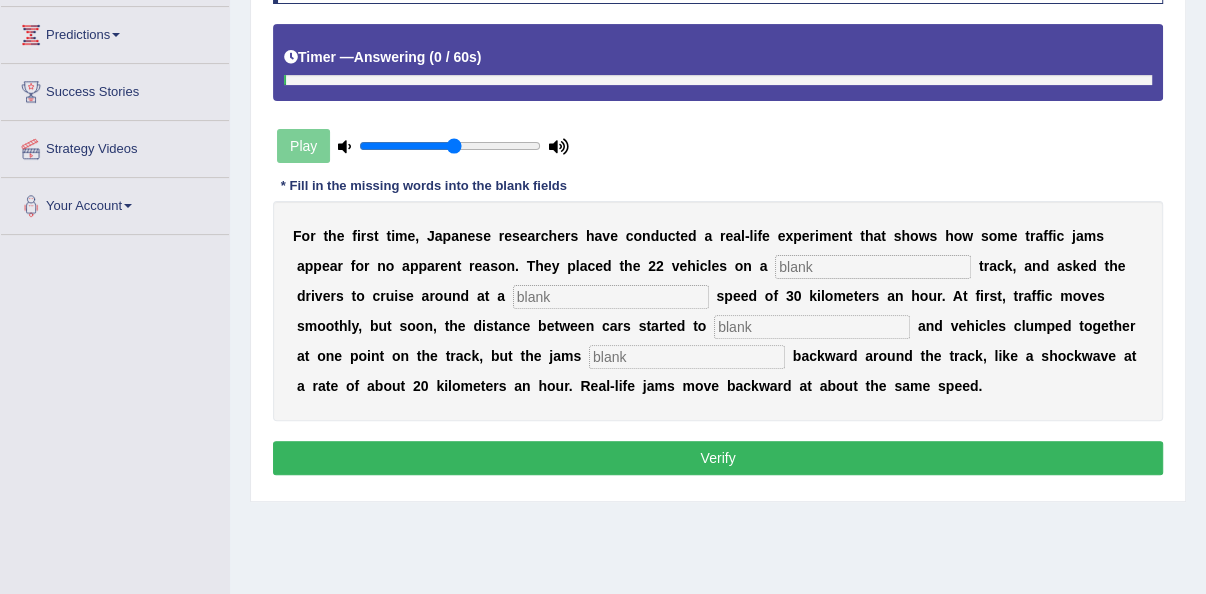 scroll, scrollTop: 0, scrollLeft: 0, axis: both 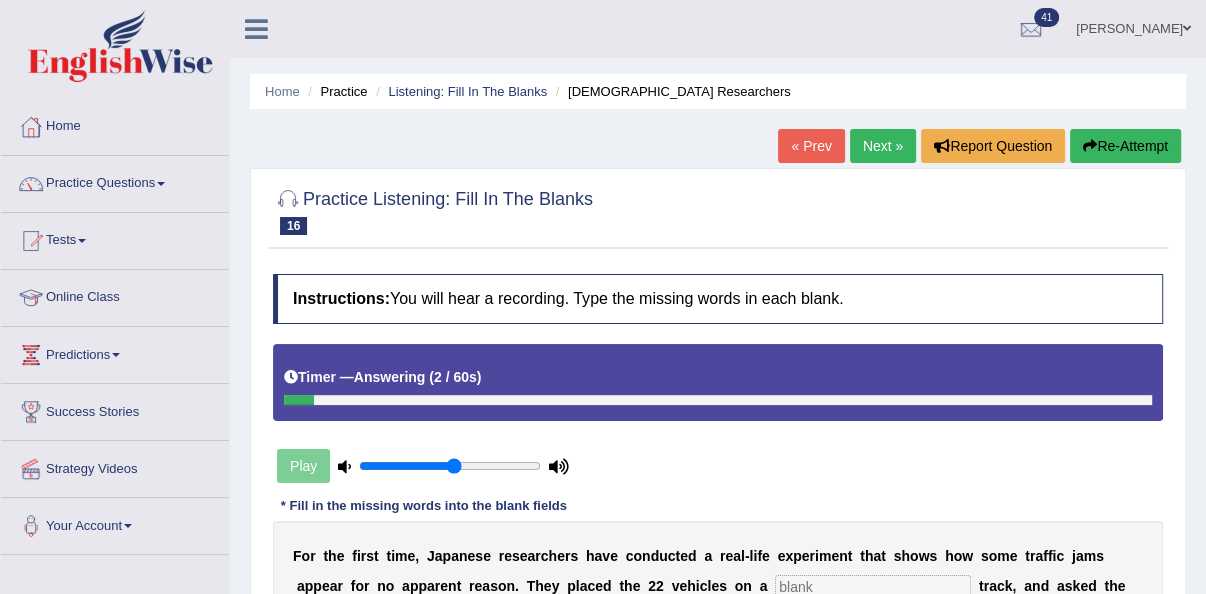 click on "Re-Attempt" at bounding box center [1125, 146] 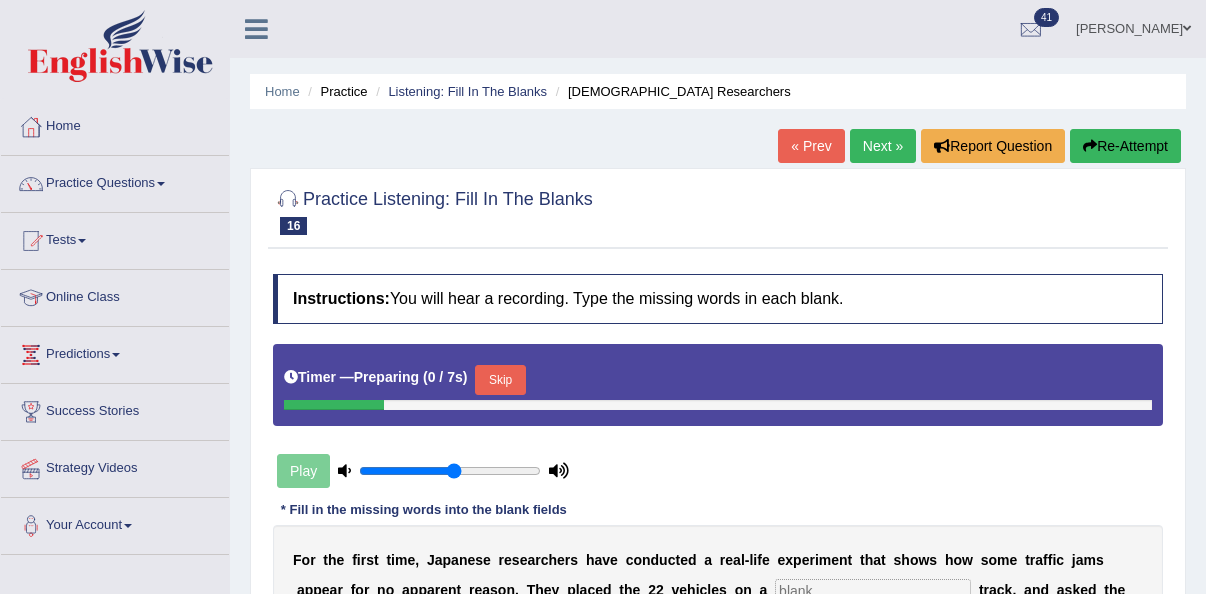scroll, scrollTop: 0, scrollLeft: 0, axis: both 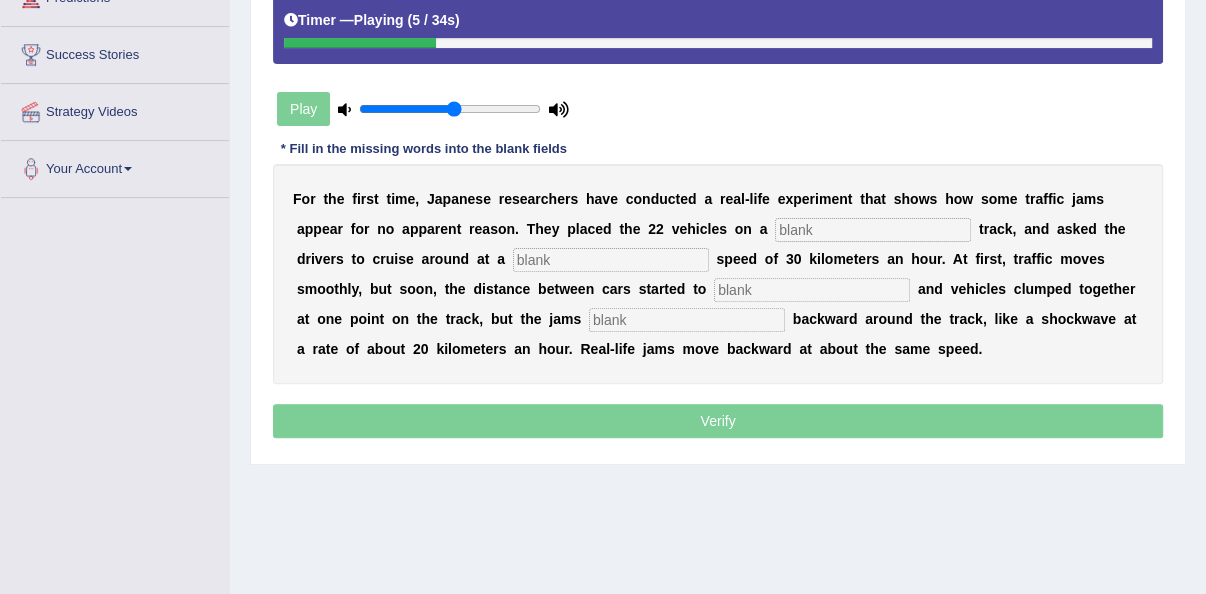 click at bounding box center (873, 230) 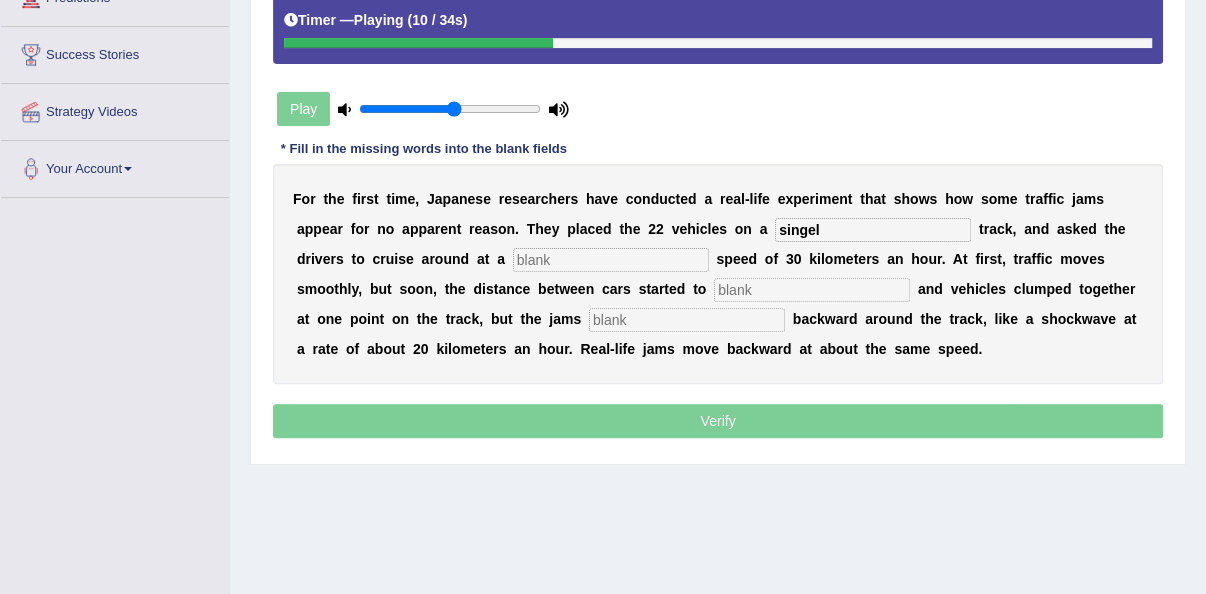 type on "singel" 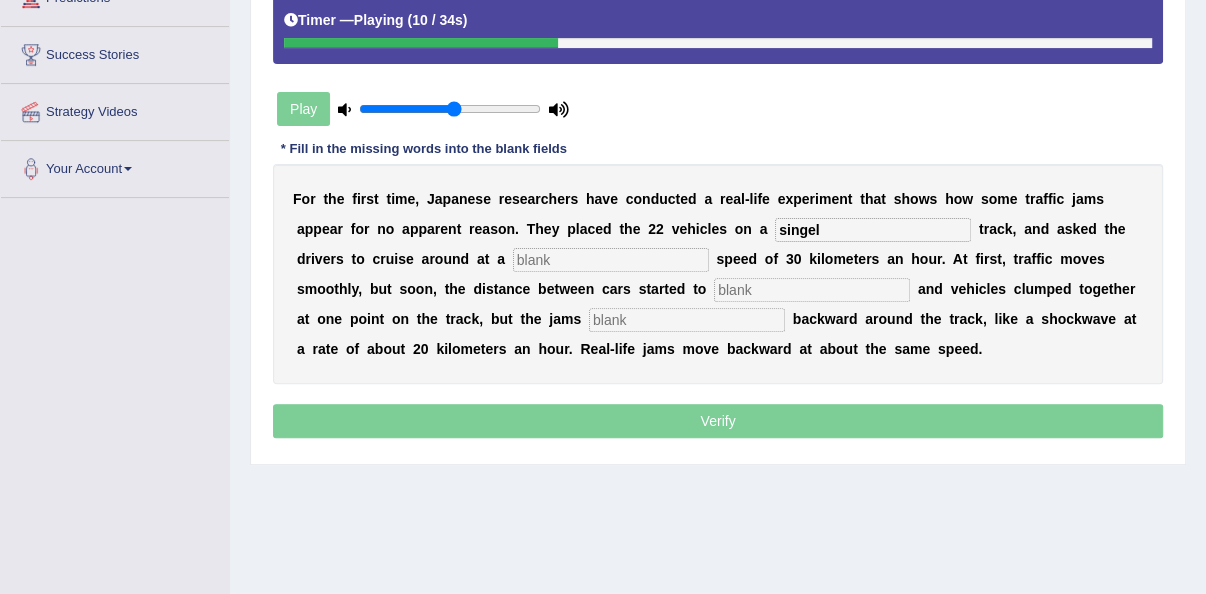click at bounding box center (611, 260) 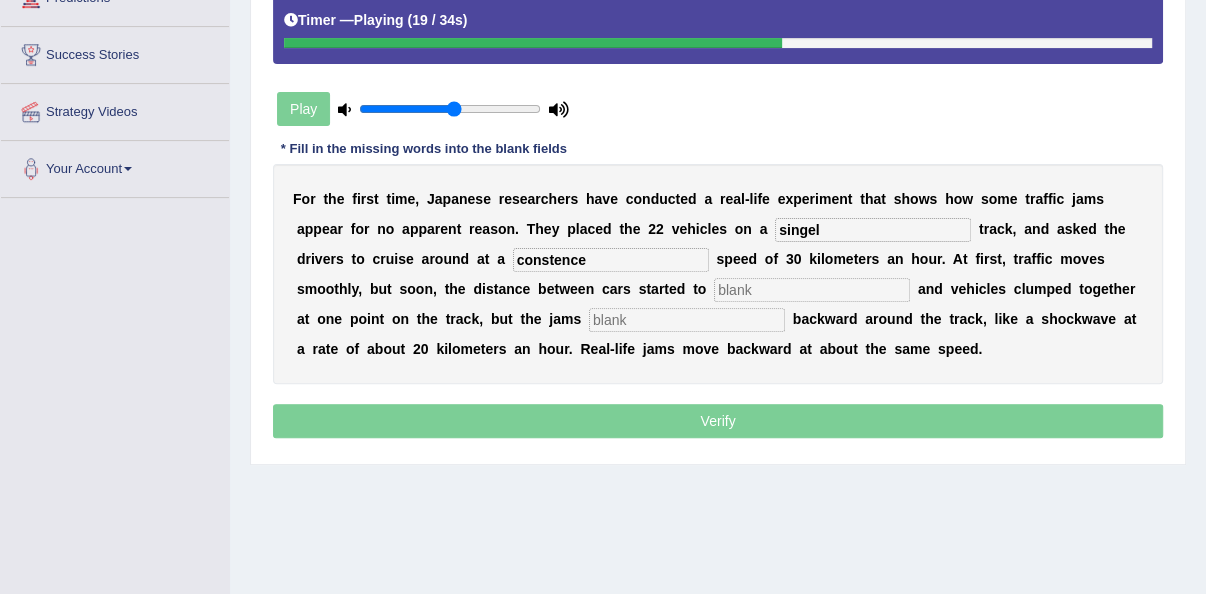 type on "constence" 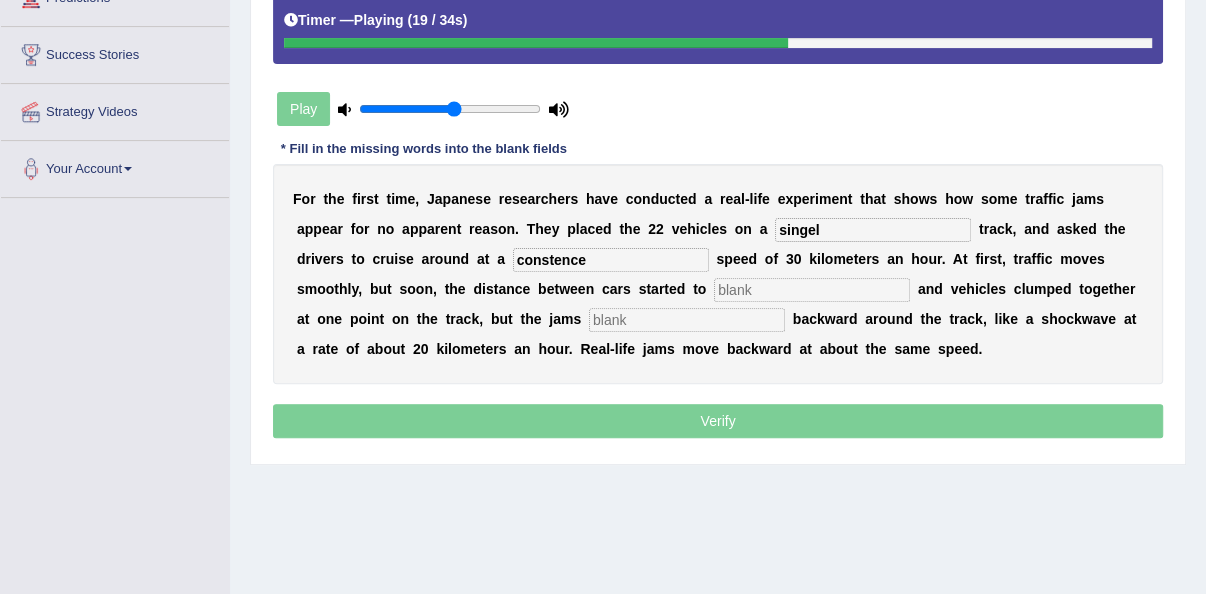 click at bounding box center (812, 290) 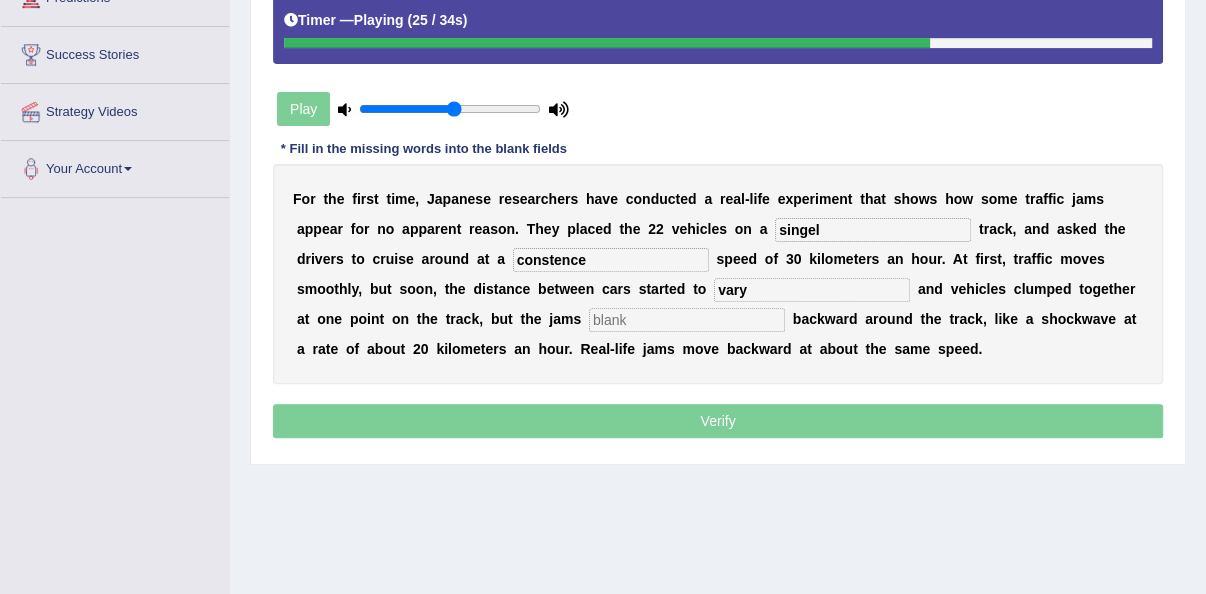 type on "vary" 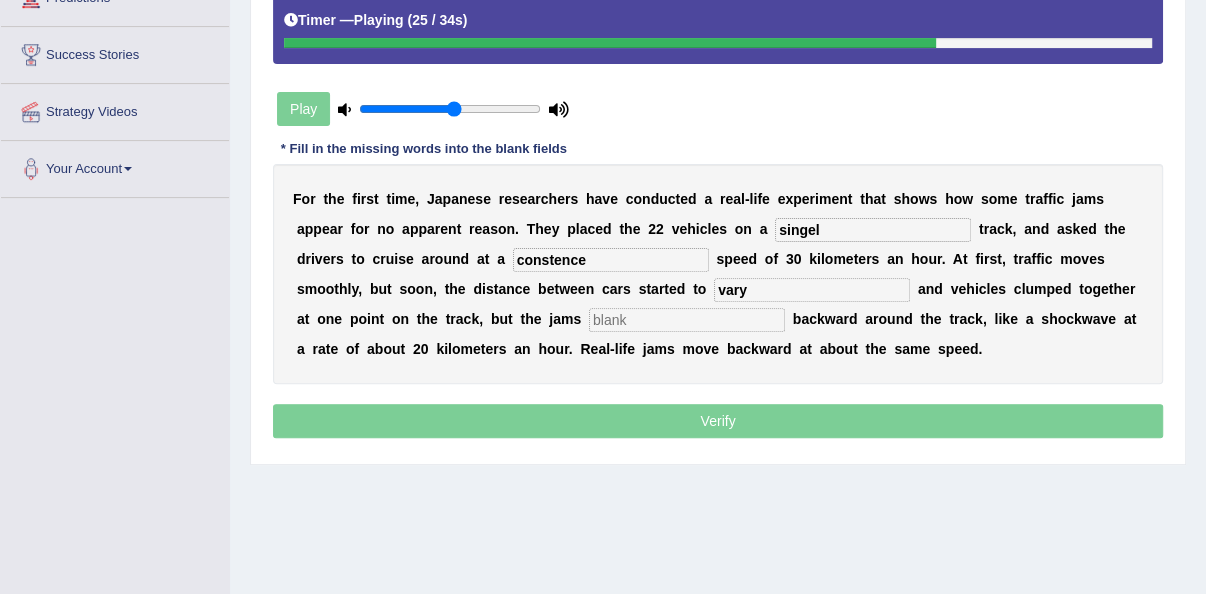 click at bounding box center (687, 320) 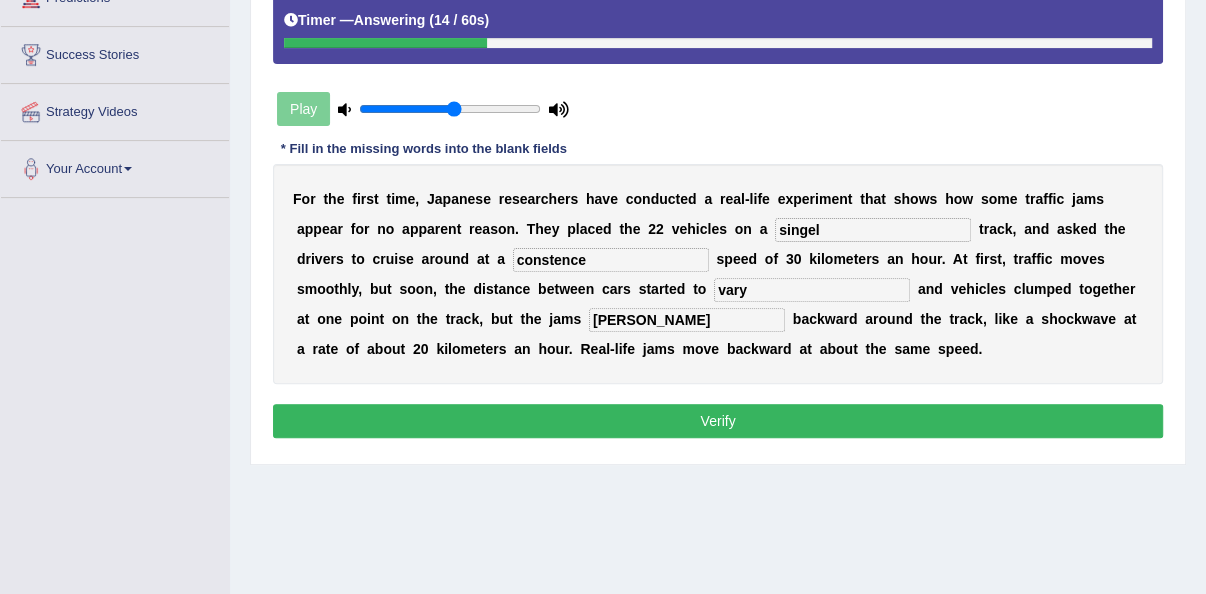 type on "sapred" 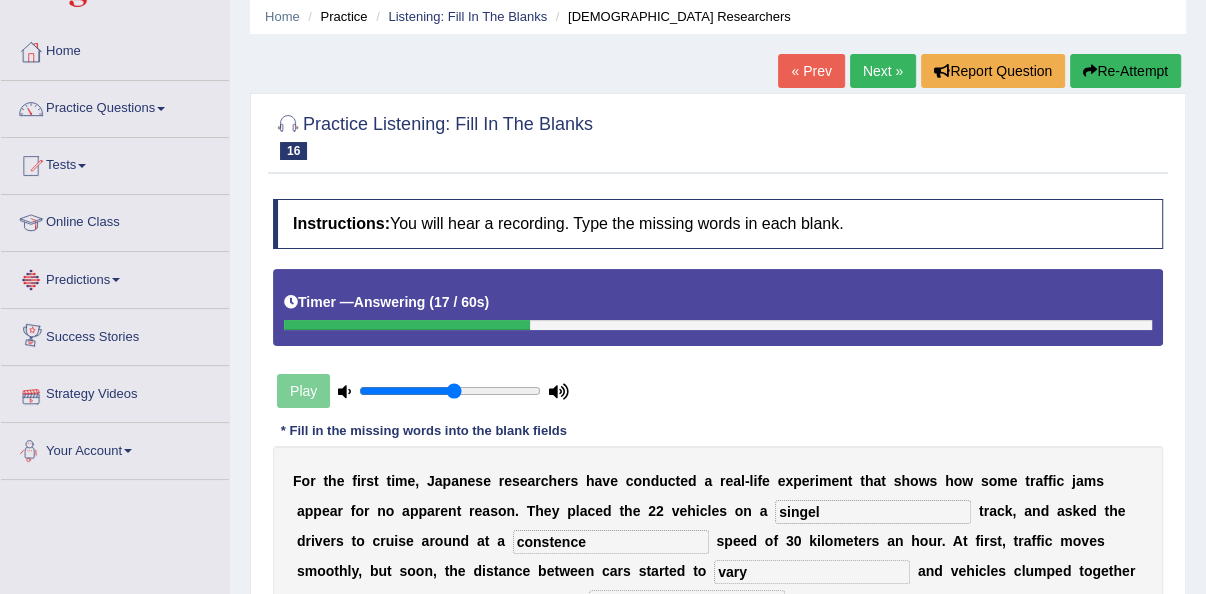 scroll, scrollTop: 61, scrollLeft: 0, axis: vertical 